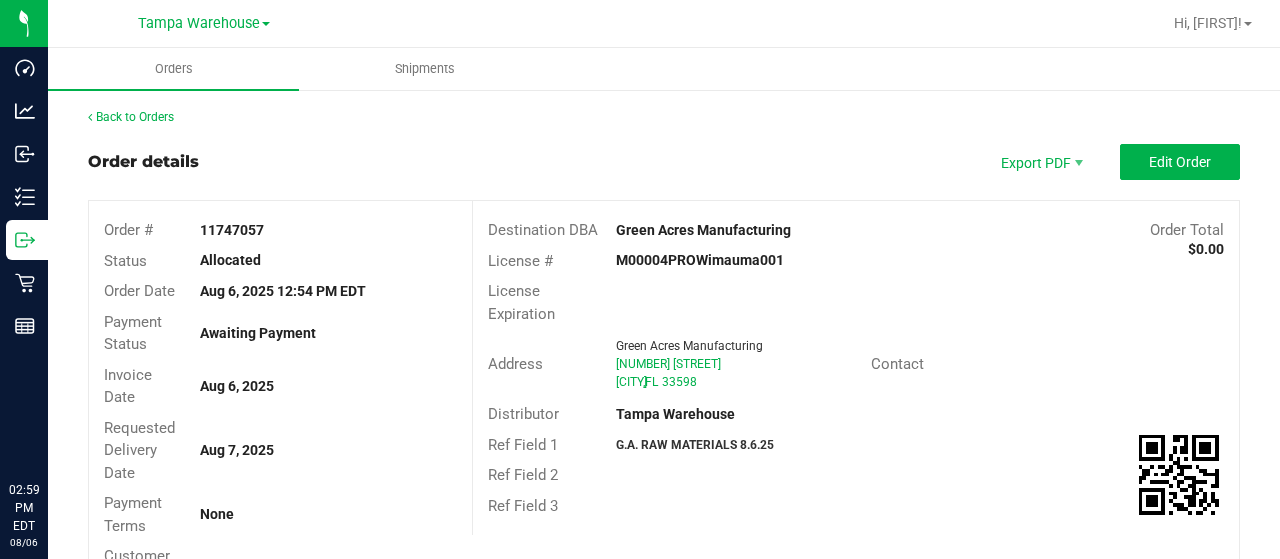 scroll, scrollTop: 0, scrollLeft: 0, axis: both 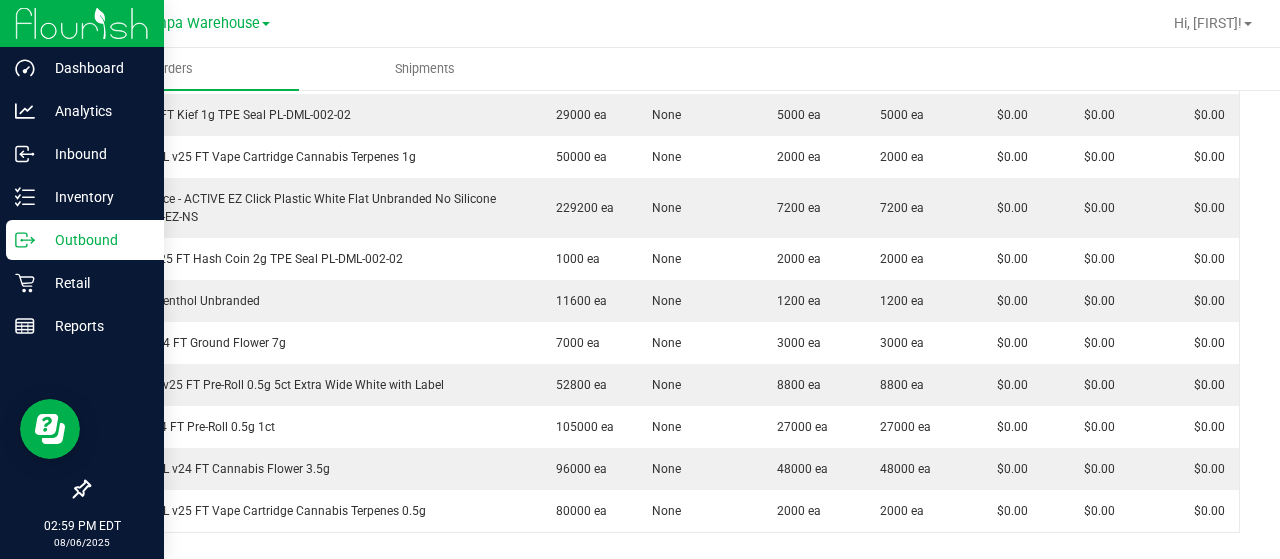 click 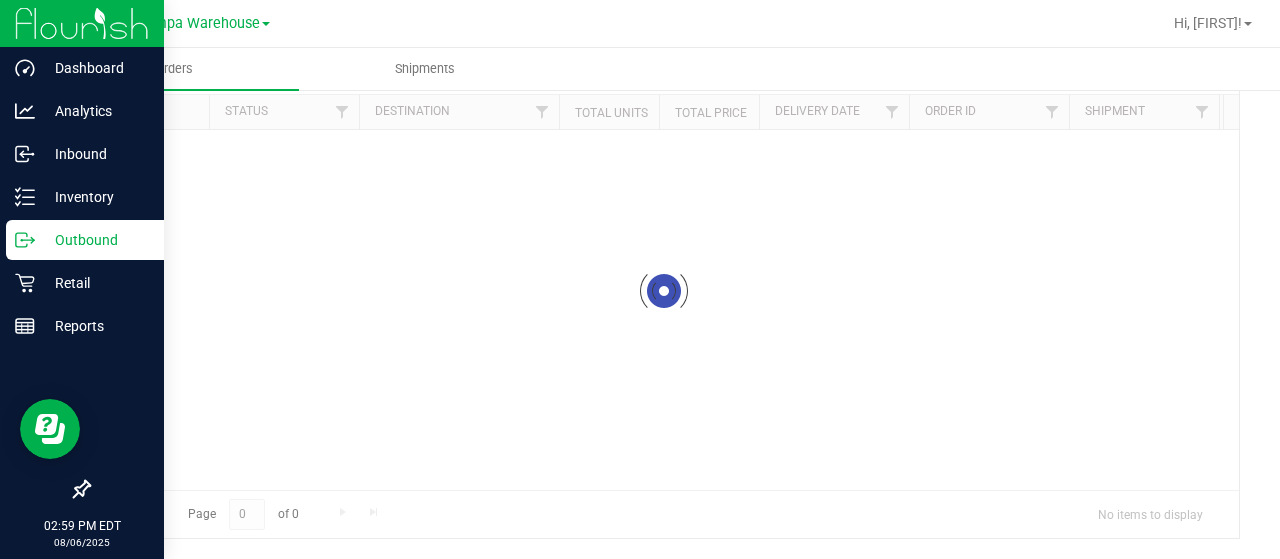 scroll, scrollTop: 0, scrollLeft: 0, axis: both 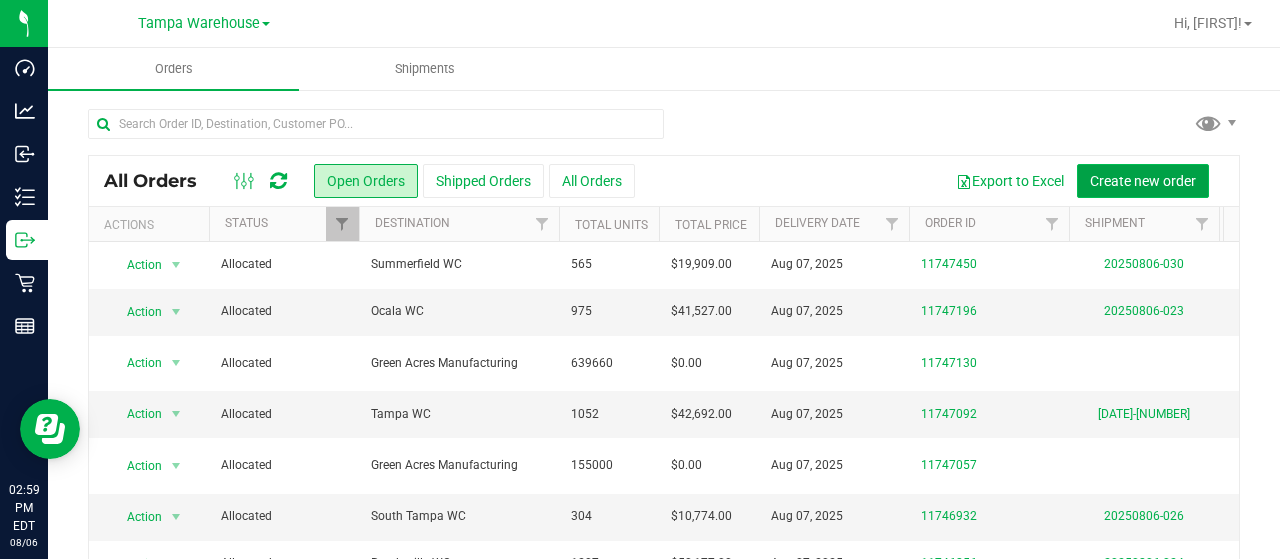 click on "Create new order" at bounding box center [1143, 181] 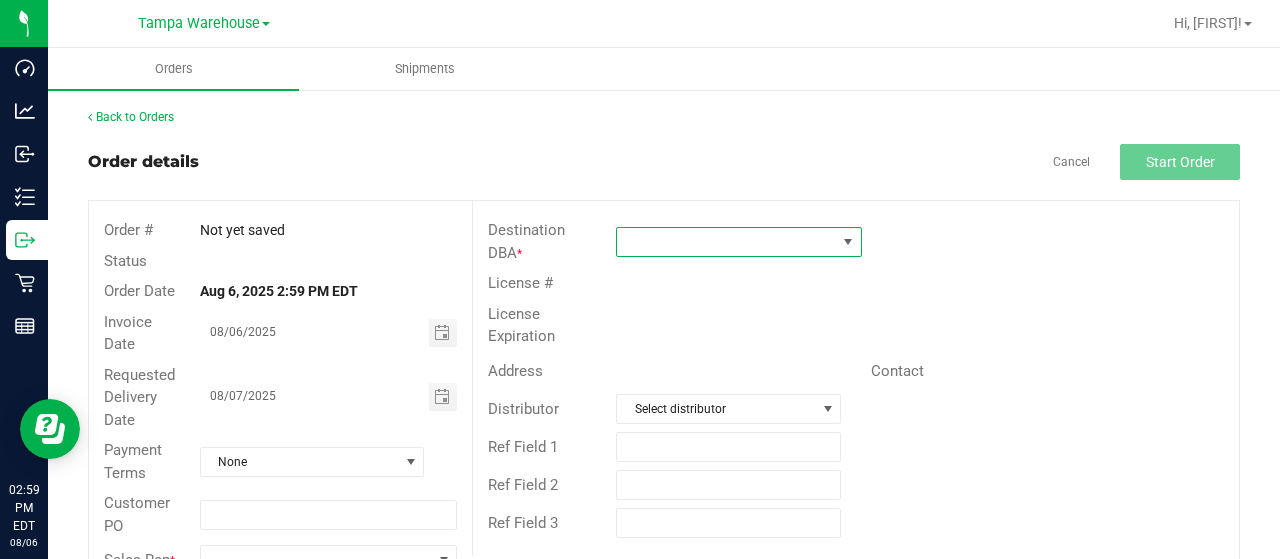 click at bounding box center (726, 242) 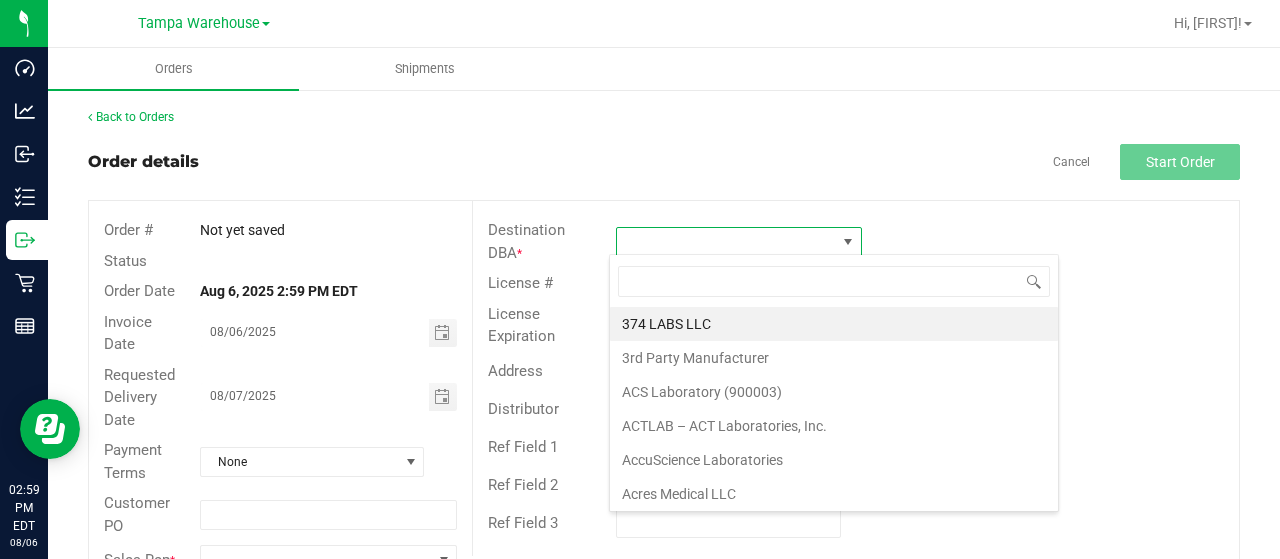 scroll, scrollTop: 99970, scrollLeft: 99758, axis: both 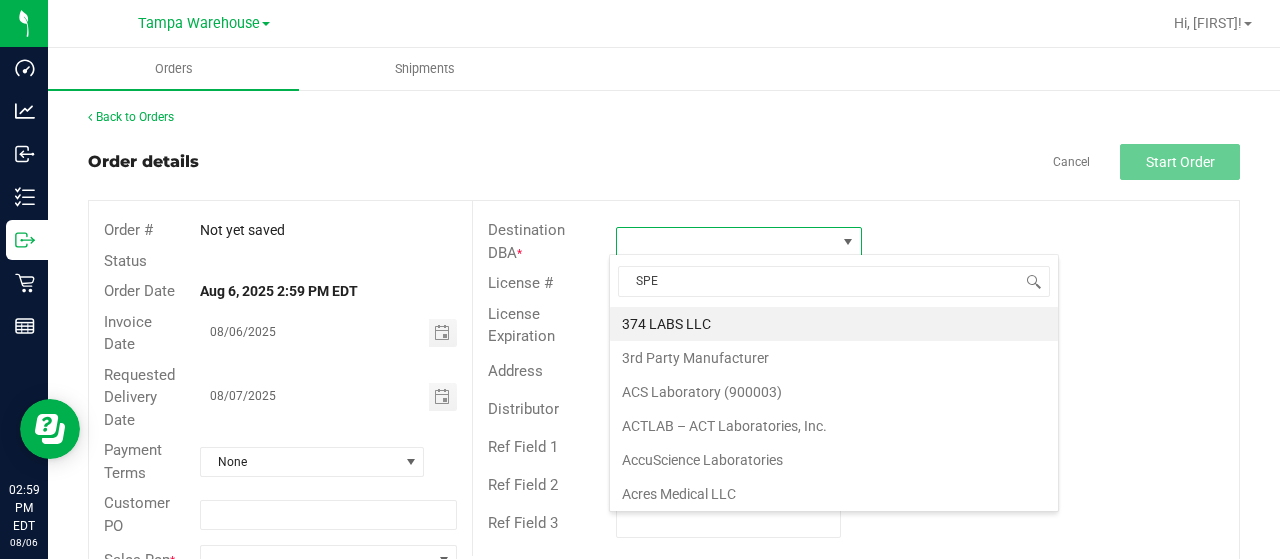 type on "SPEC" 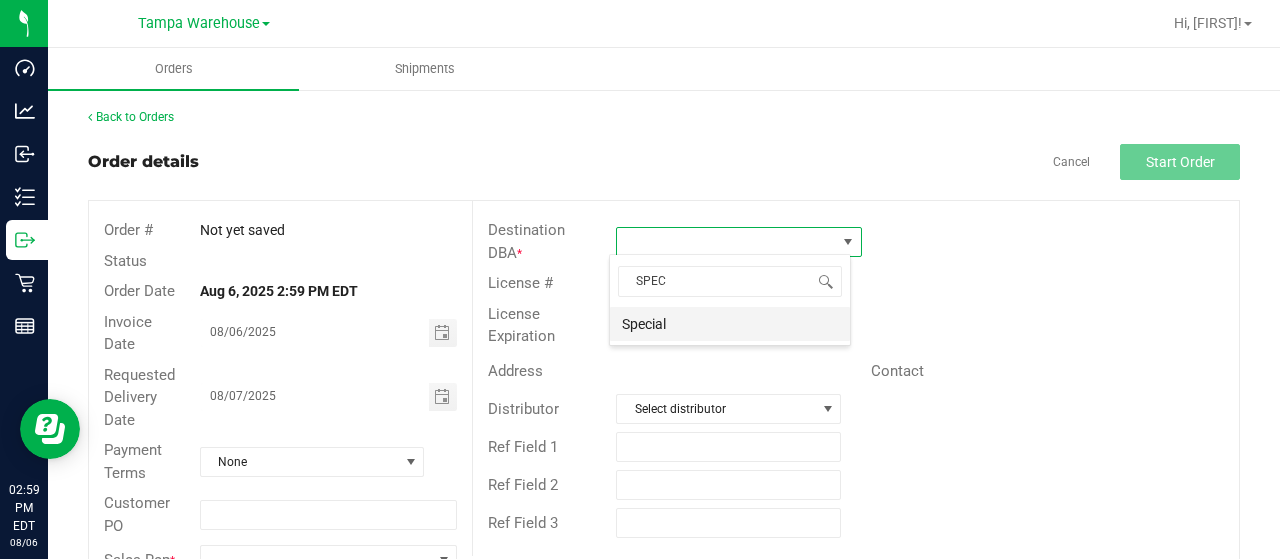 click on "Special" at bounding box center (730, 324) 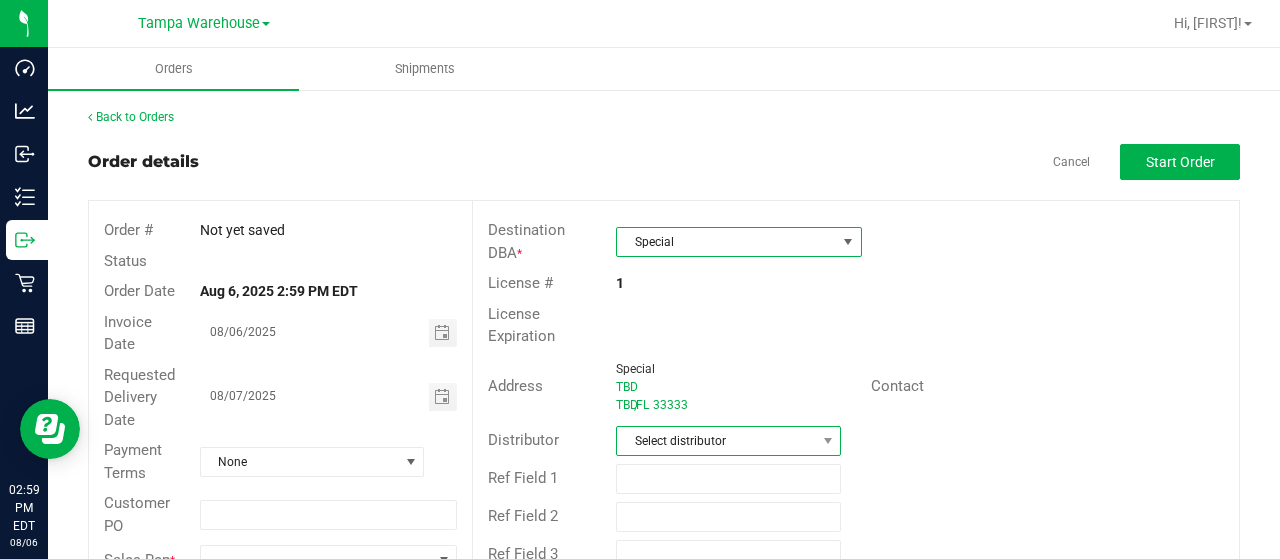 click on "Select distributor" at bounding box center [716, 441] 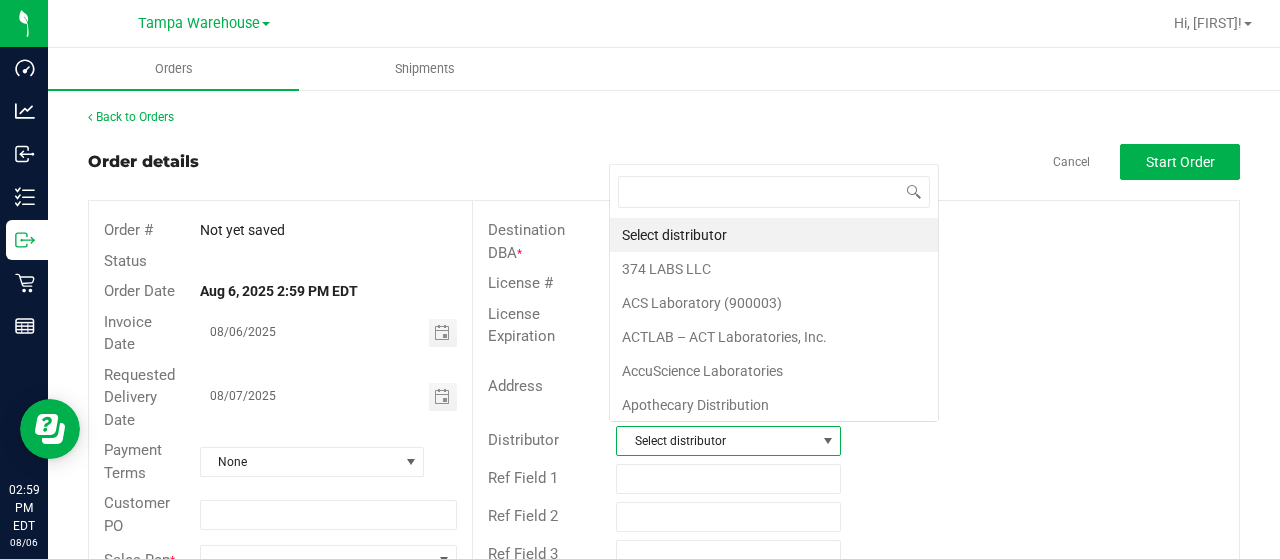 scroll, scrollTop: 0, scrollLeft: 0, axis: both 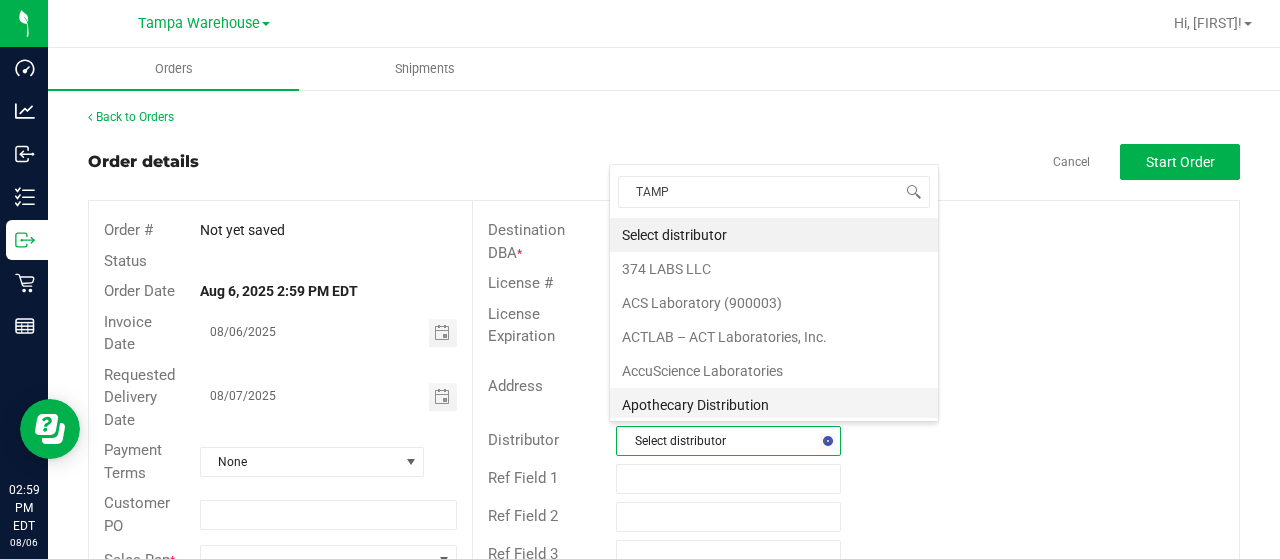 type on "[CITY]" 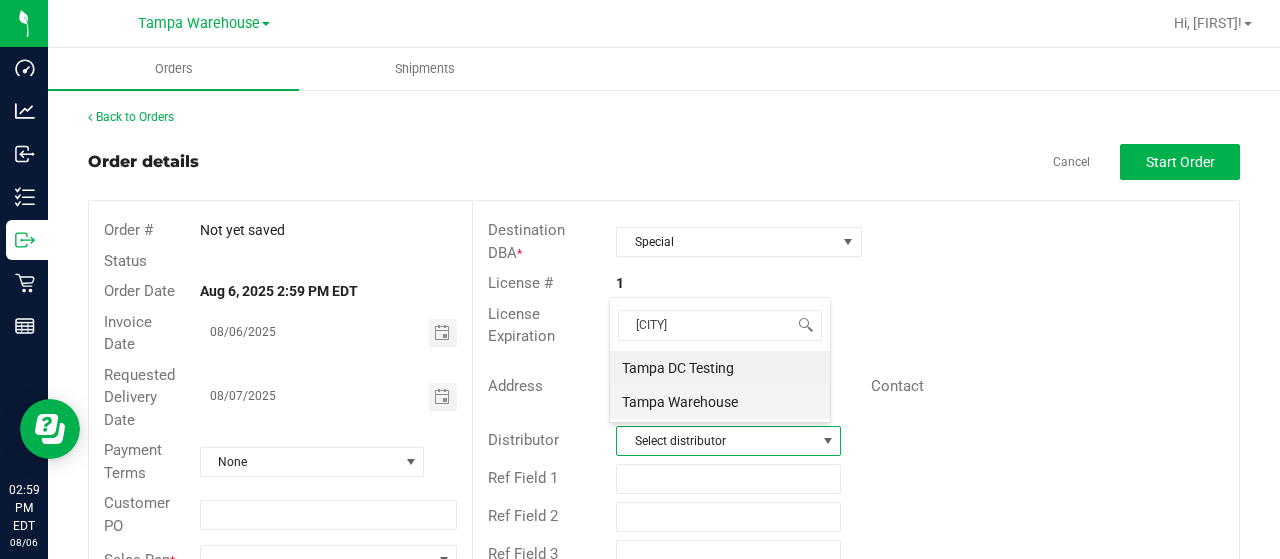 click on "Tampa Warehouse" at bounding box center (720, 402) 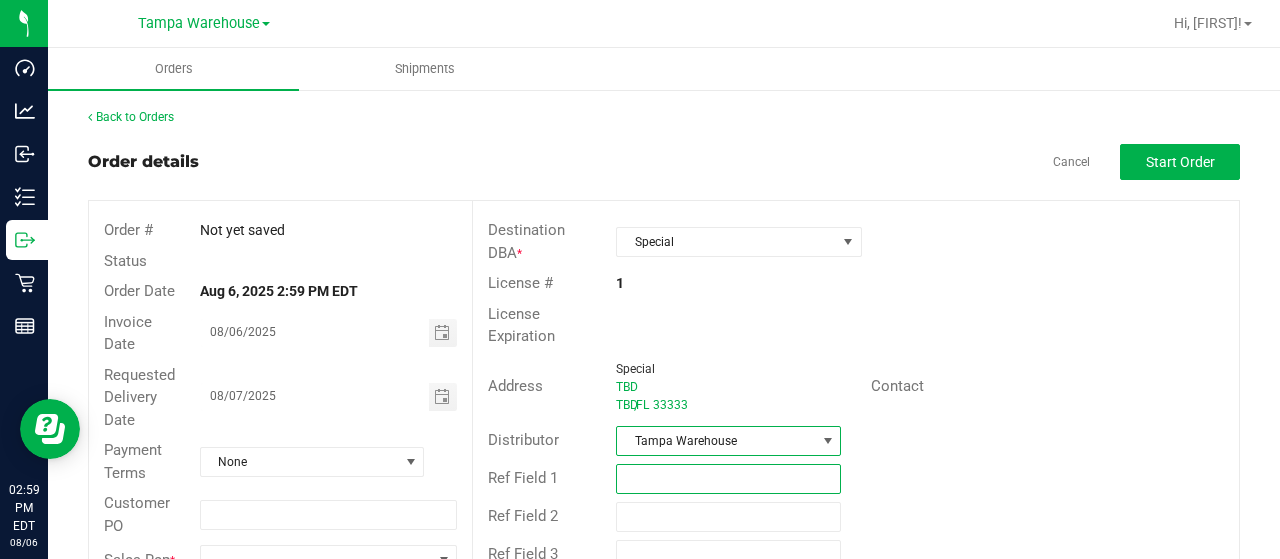 click at bounding box center [728, 479] 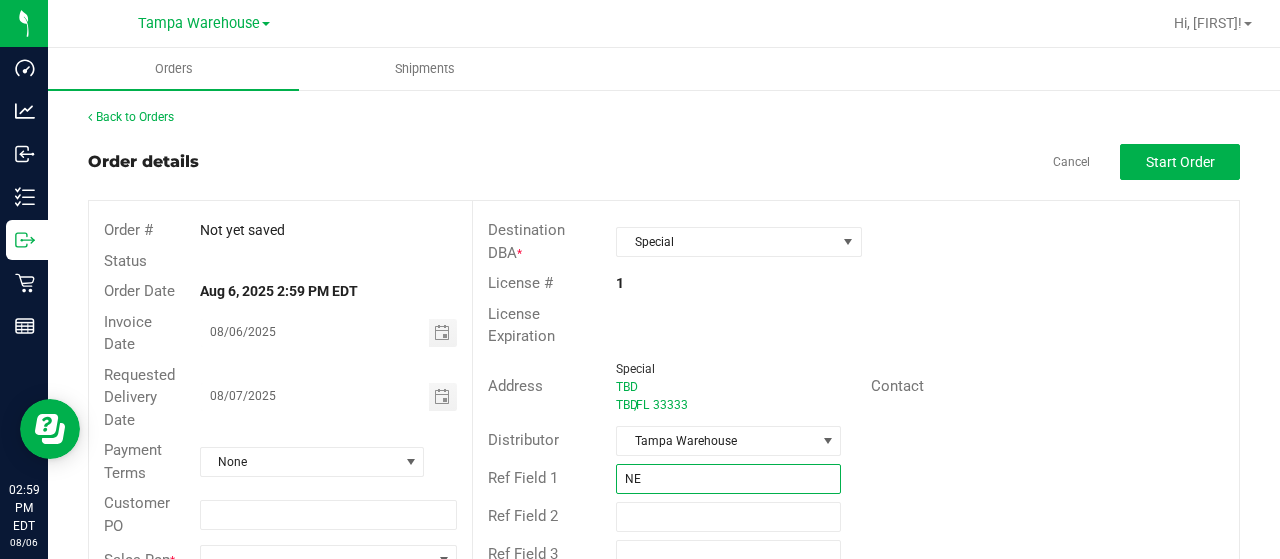 type on "N" 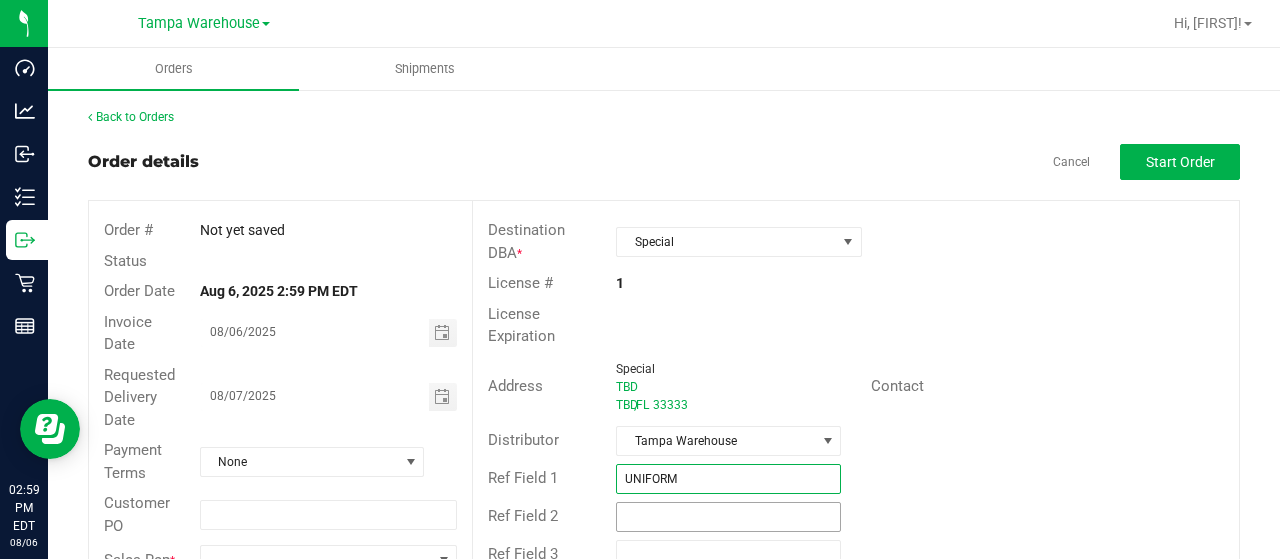 type on "UNIFORM" 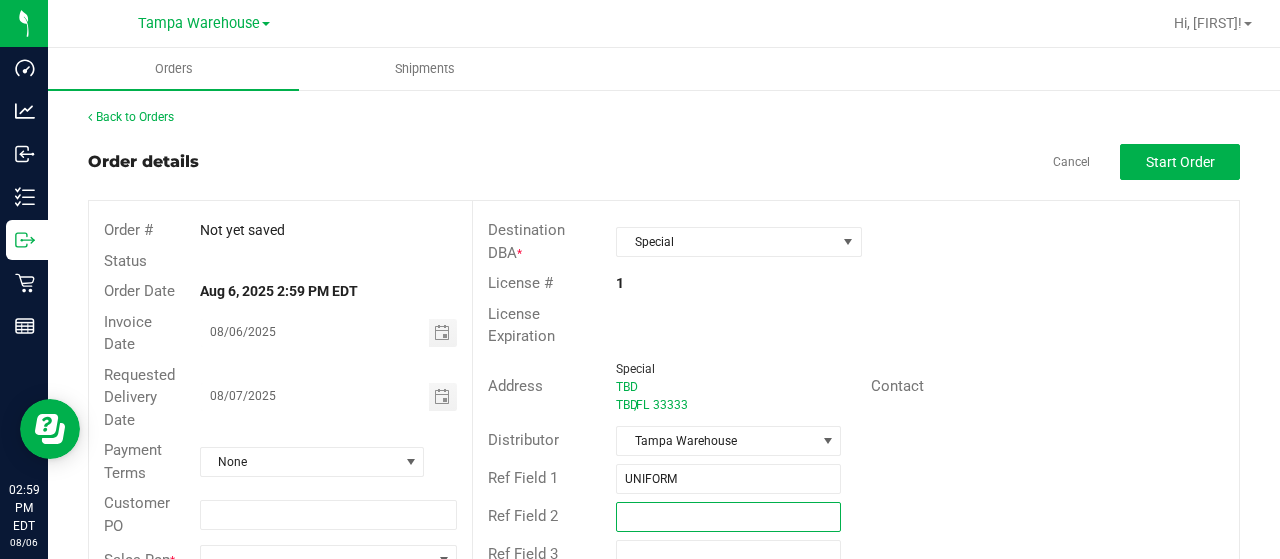 click at bounding box center [728, 517] 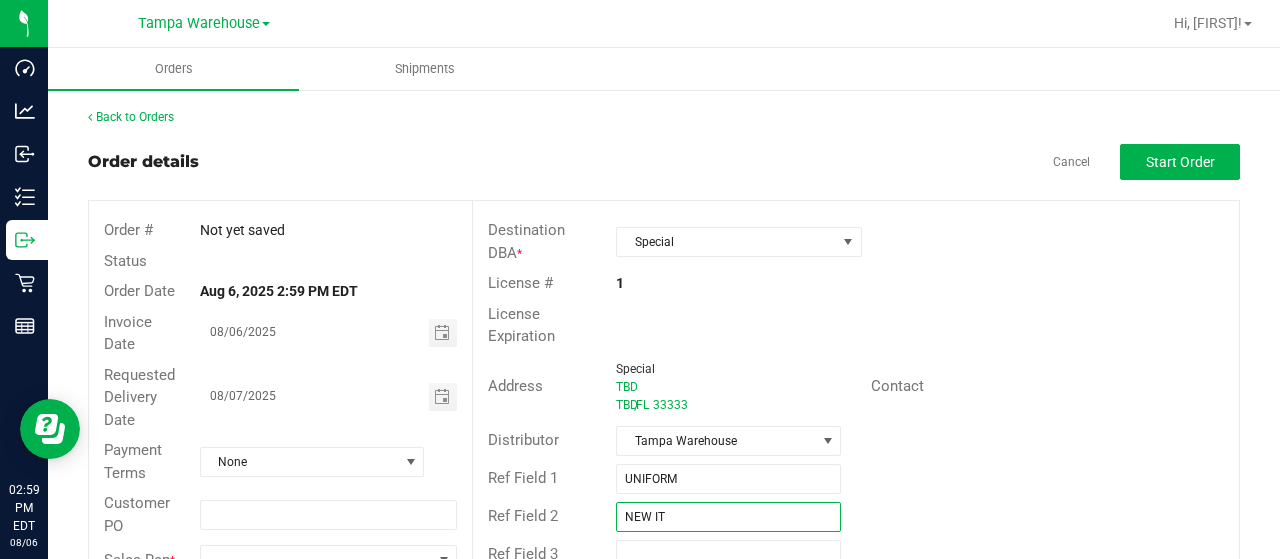 type on "NEW IT" 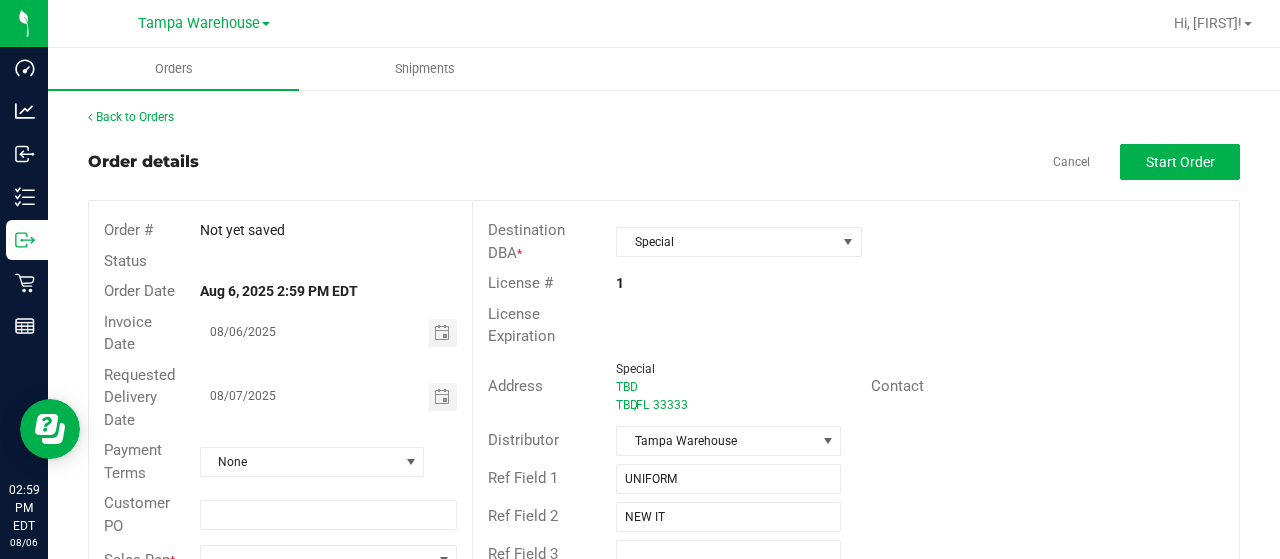 click on "Ref Field 1  UNIFORM" at bounding box center (856, 479) 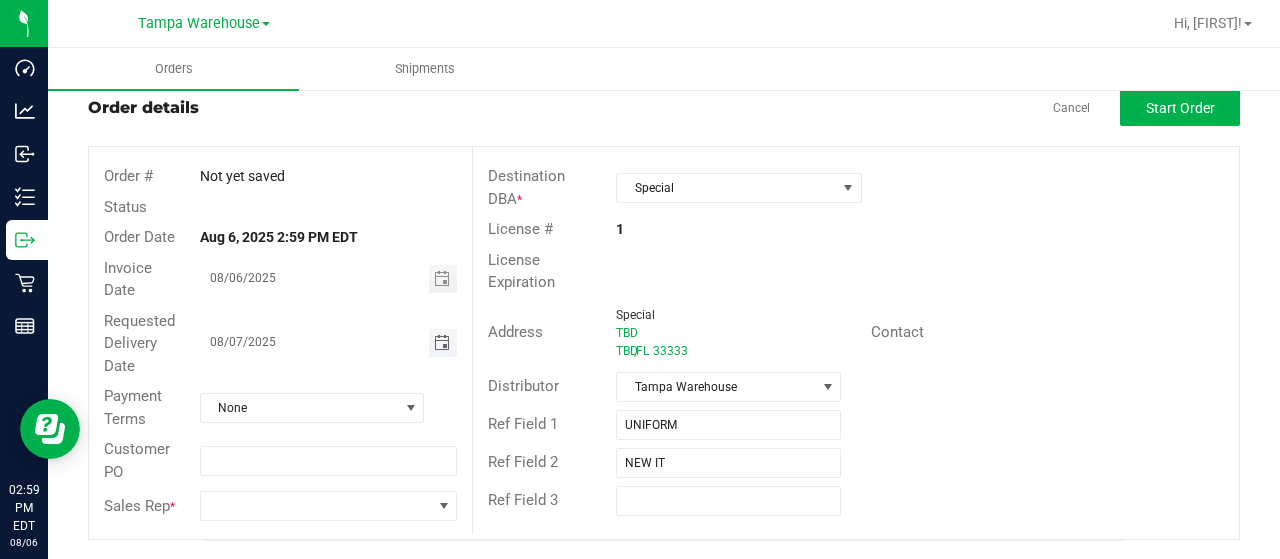 click at bounding box center [442, 343] 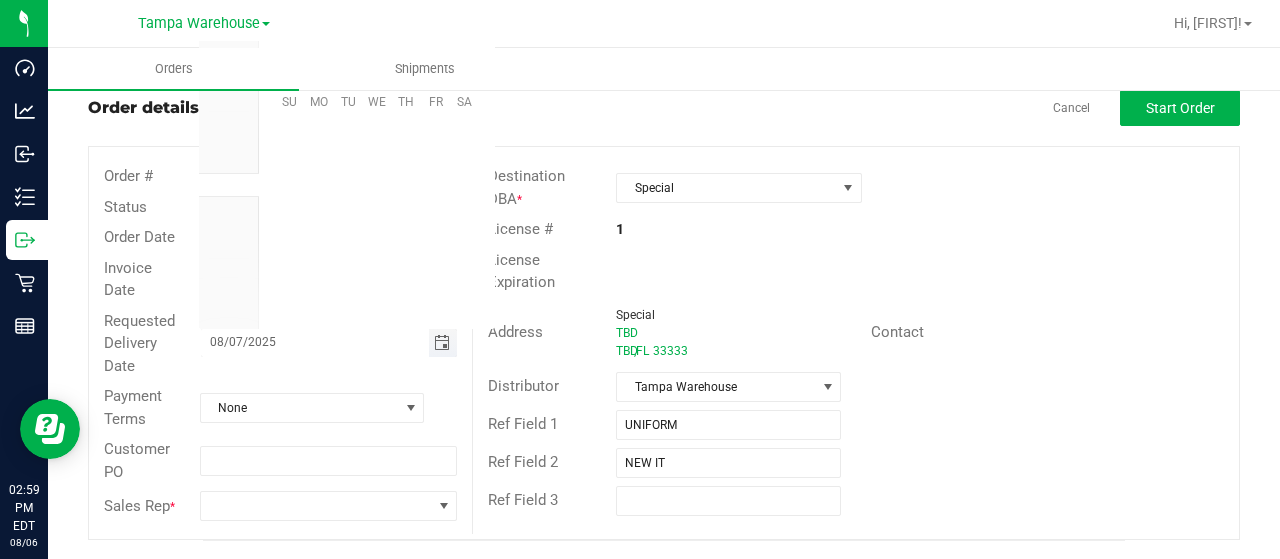 scroll, scrollTop: 0, scrollLeft: 0, axis: both 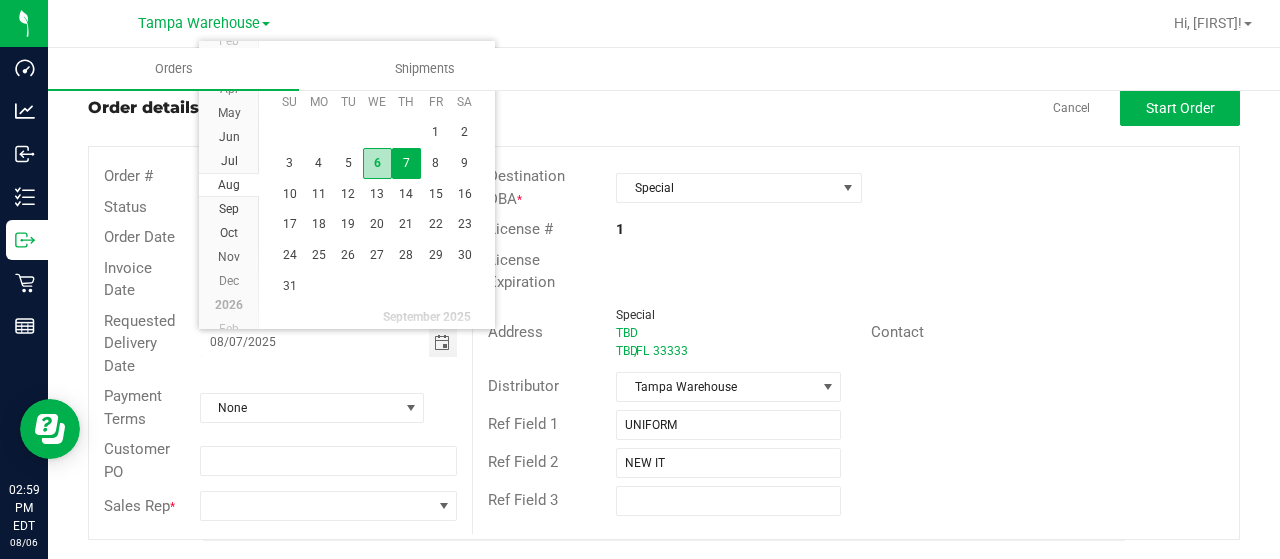 click on "6" at bounding box center (377, 163) 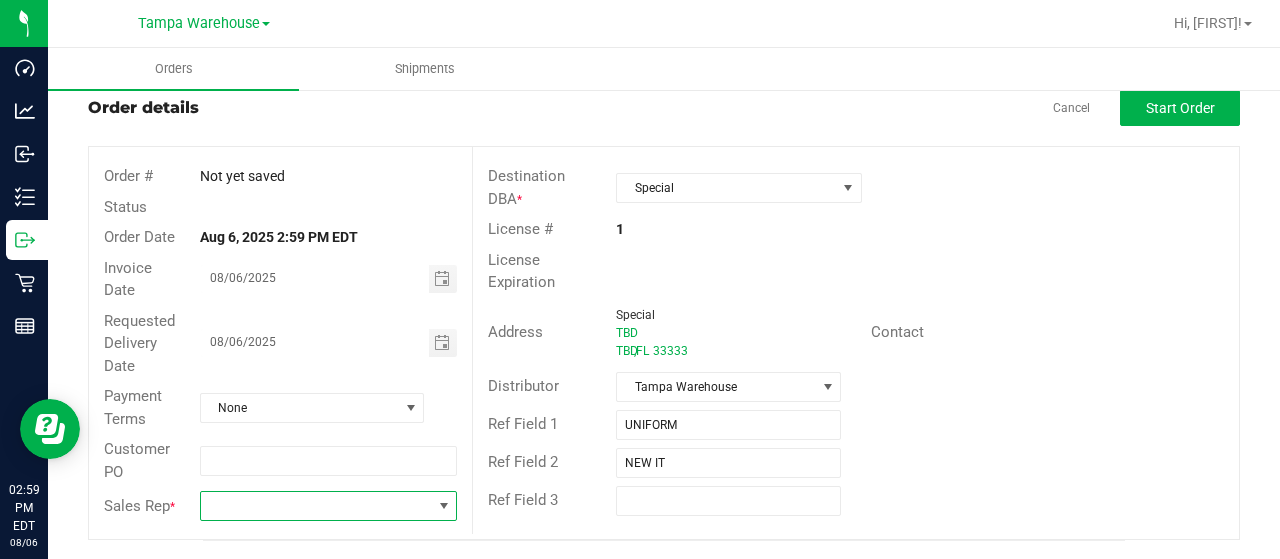 click at bounding box center (443, 506) 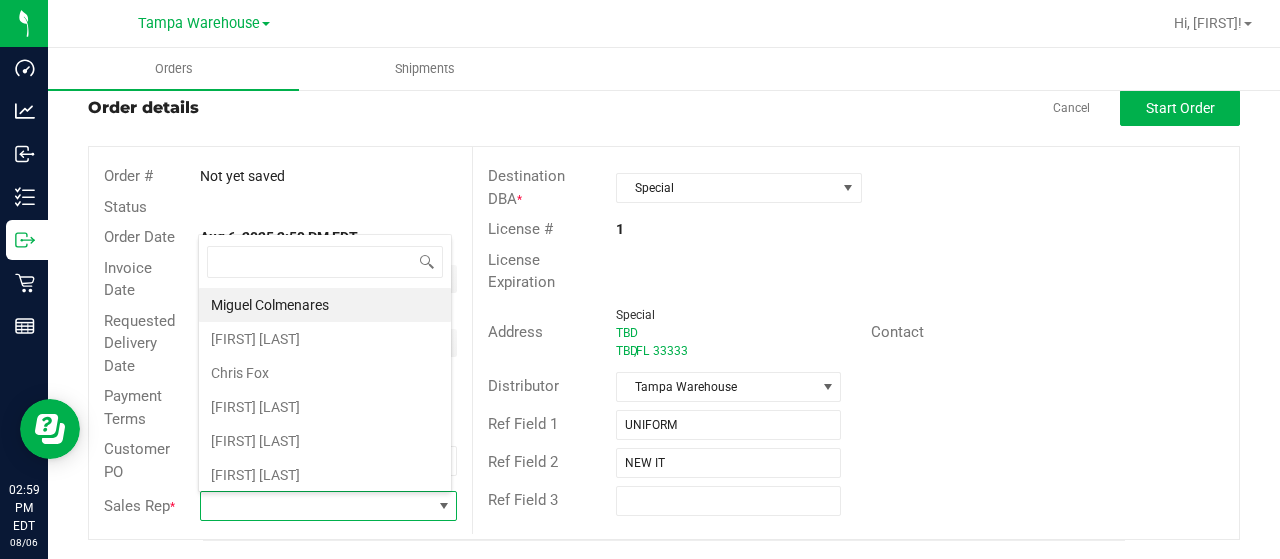 scroll, scrollTop: 99970, scrollLeft: 99746, axis: both 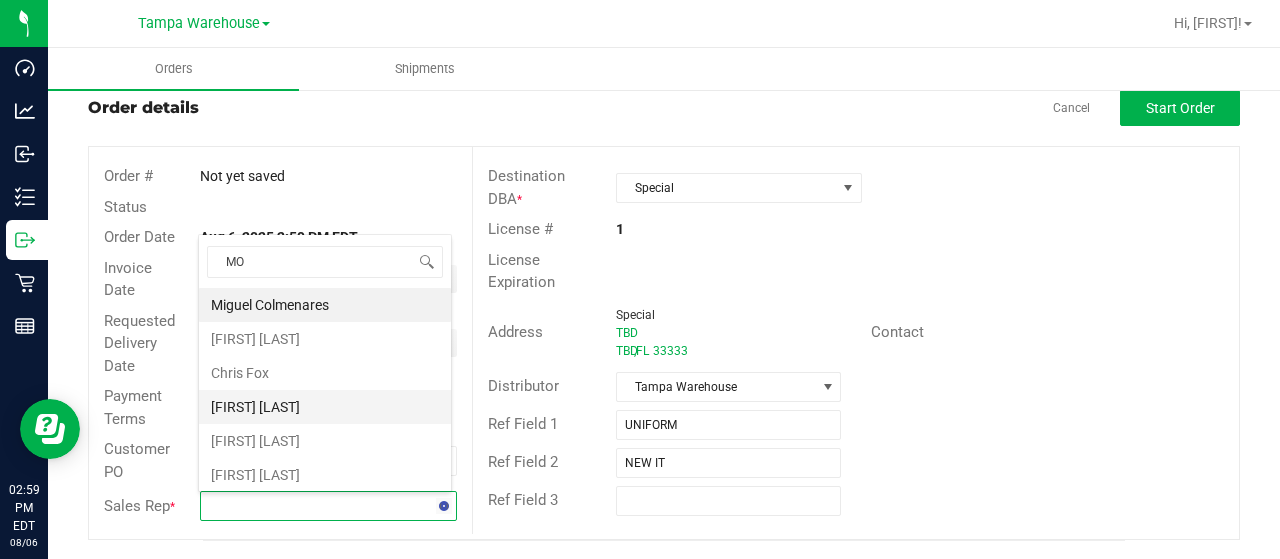 type on "MOR" 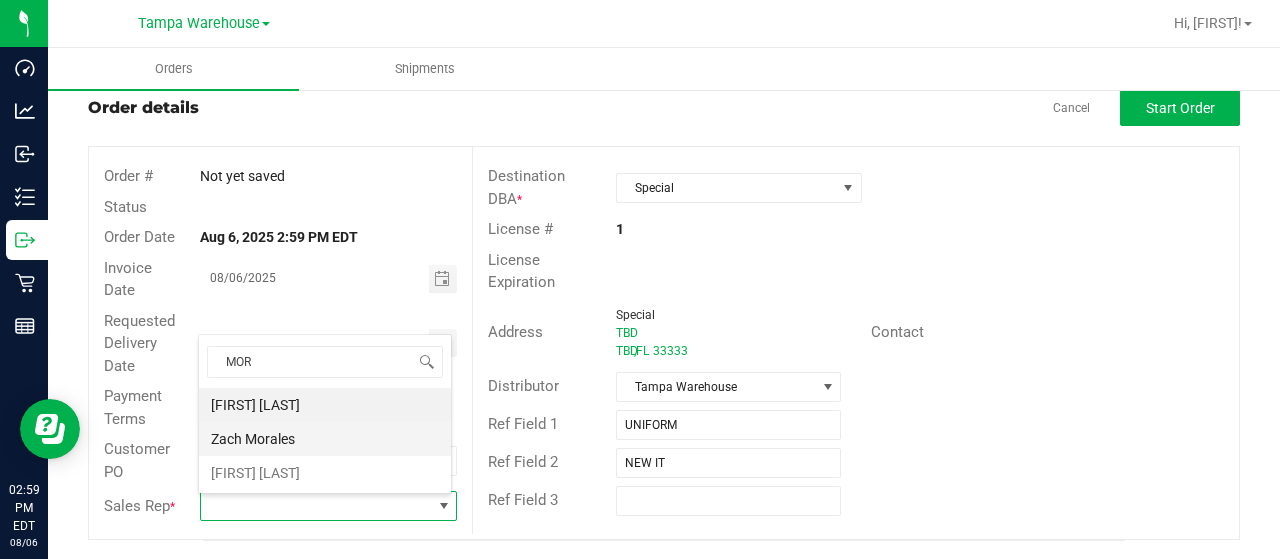 click on "Zach Morales" at bounding box center [325, 439] 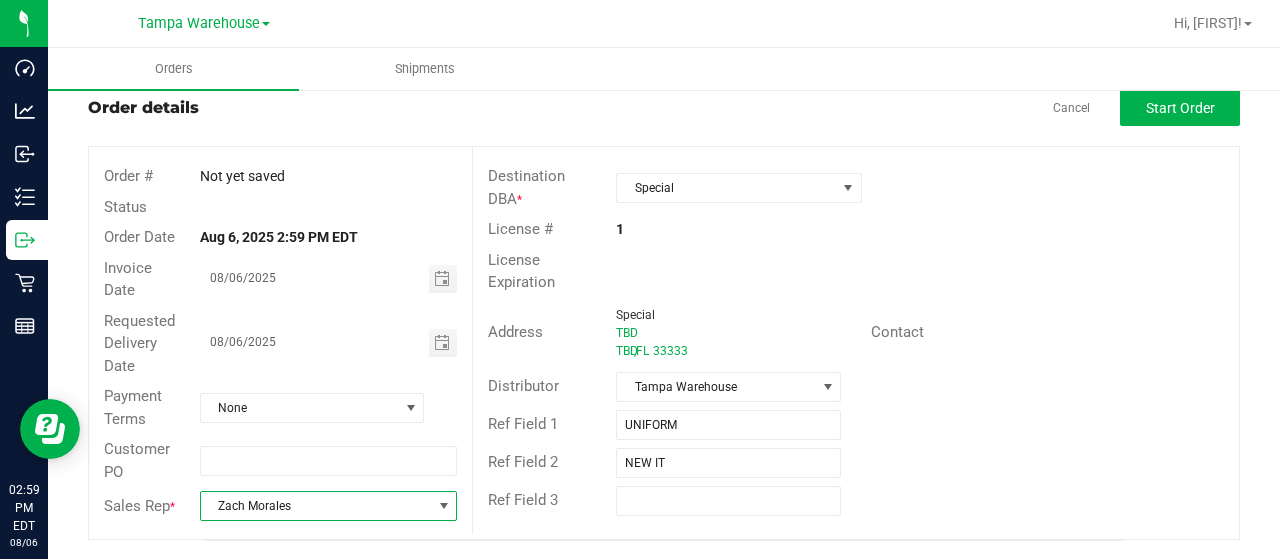 click on "Contact" at bounding box center (1047, 332) 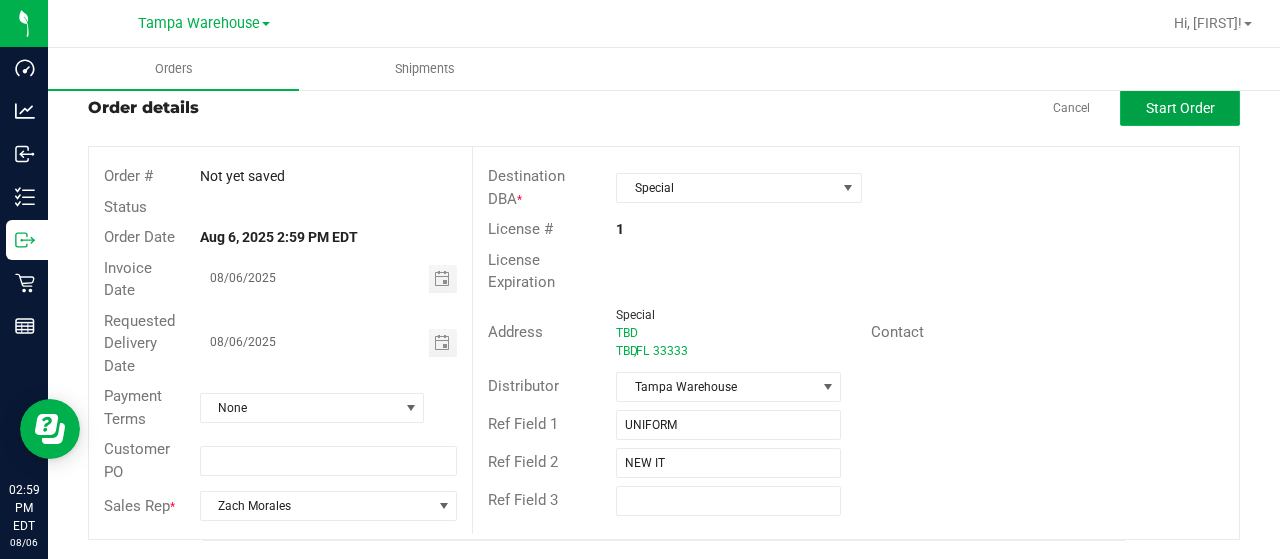 click on "Start Order" at bounding box center [1180, 108] 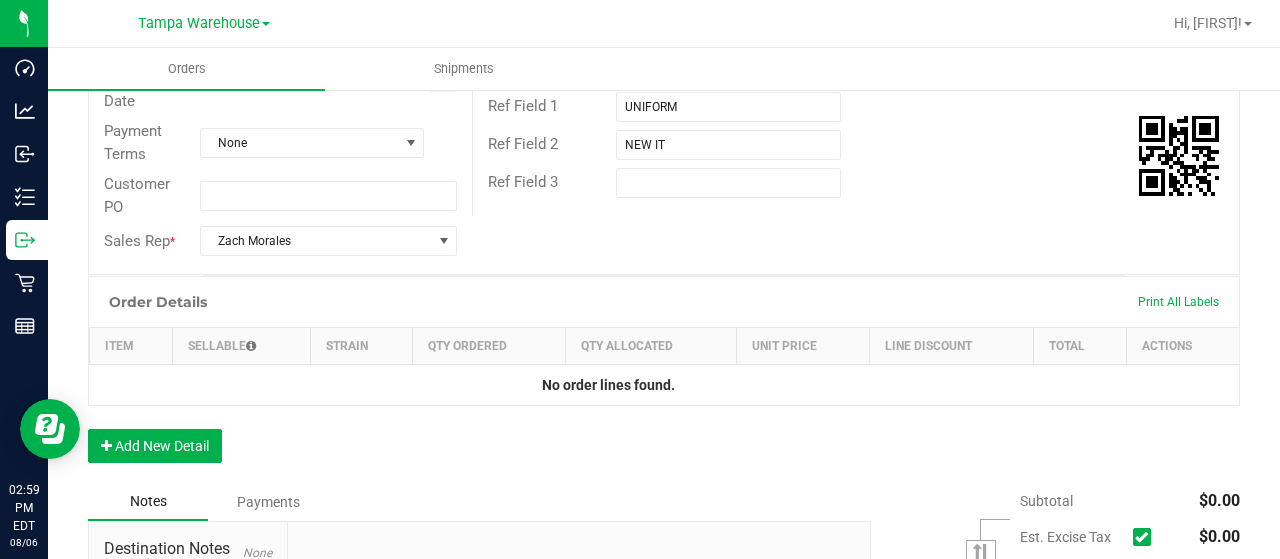 scroll, scrollTop: 398, scrollLeft: 0, axis: vertical 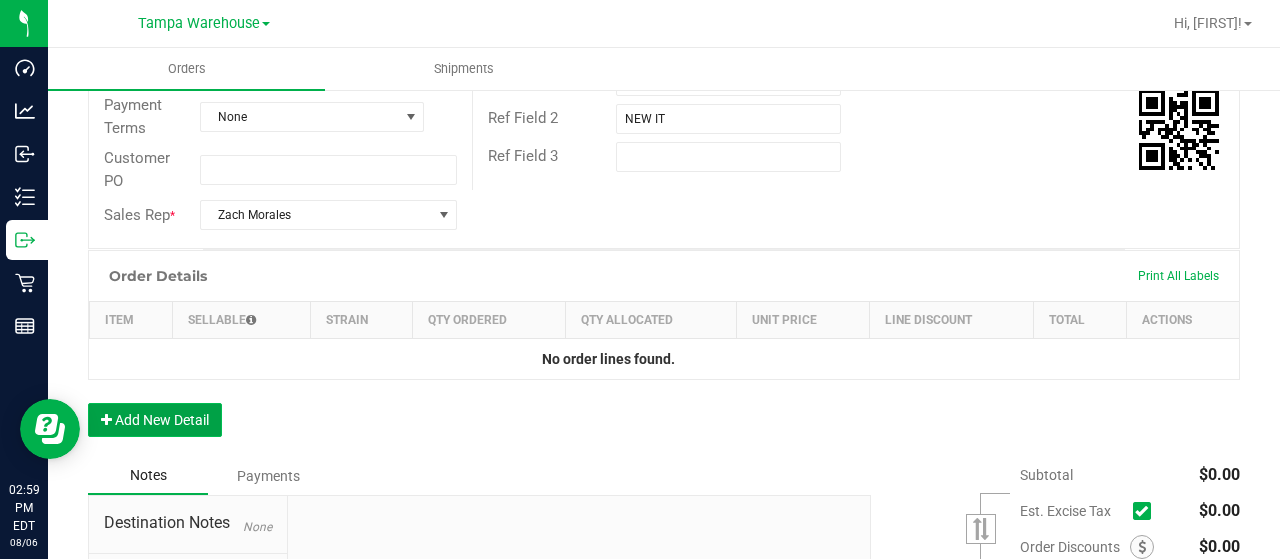 click on "Add New Detail" at bounding box center (155, 420) 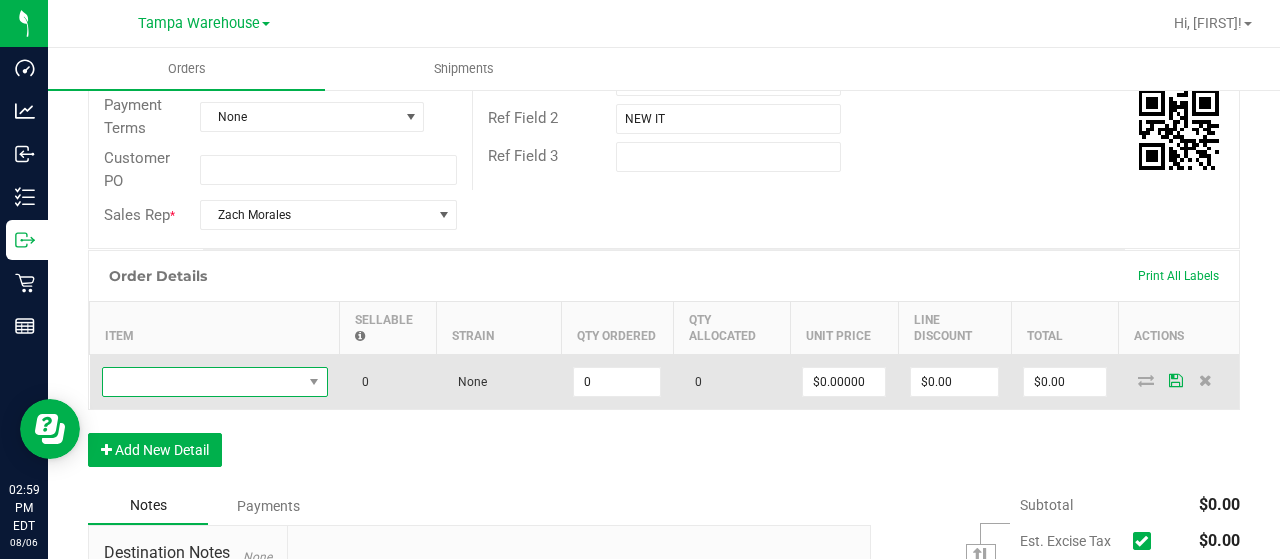 click at bounding box center (313, 382) 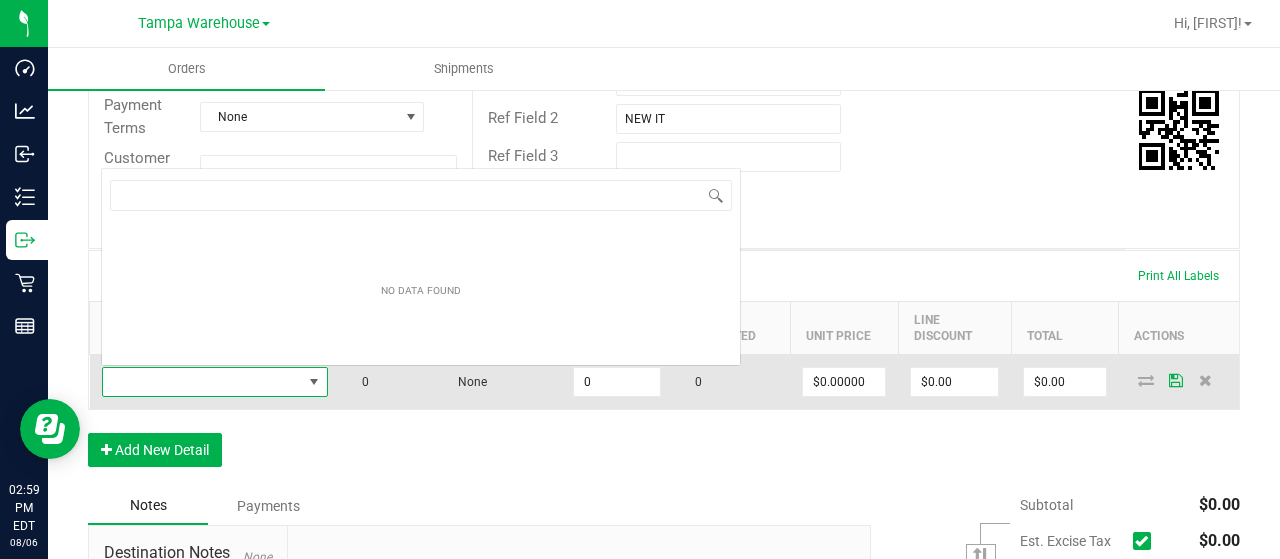 scroll, scrollTop: 0, scrollLeft: 0, axis: both 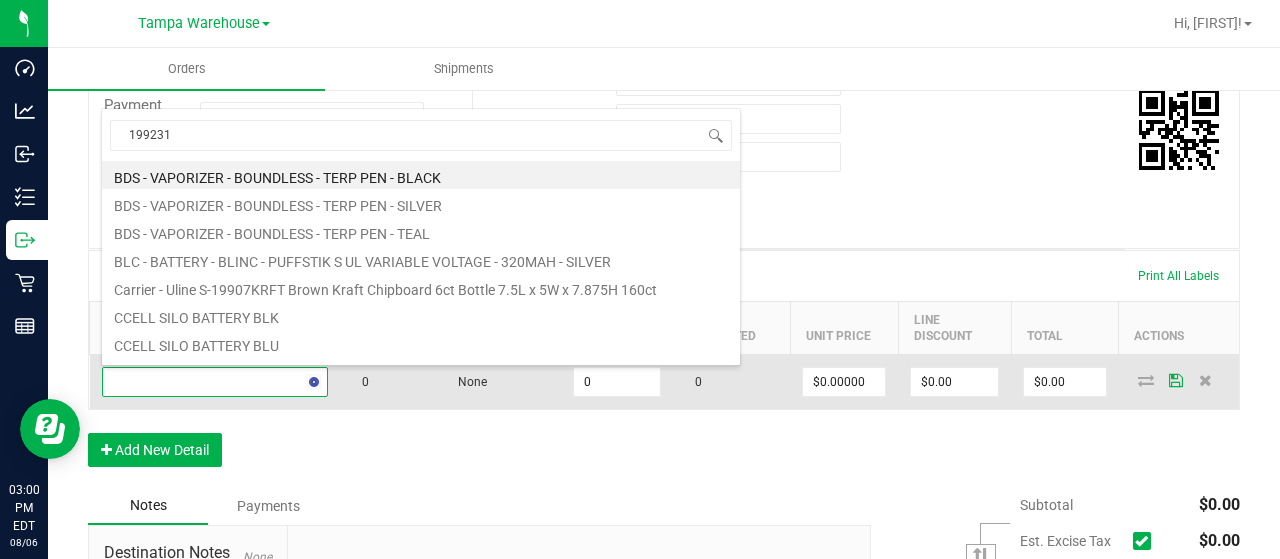 type on "1992316" 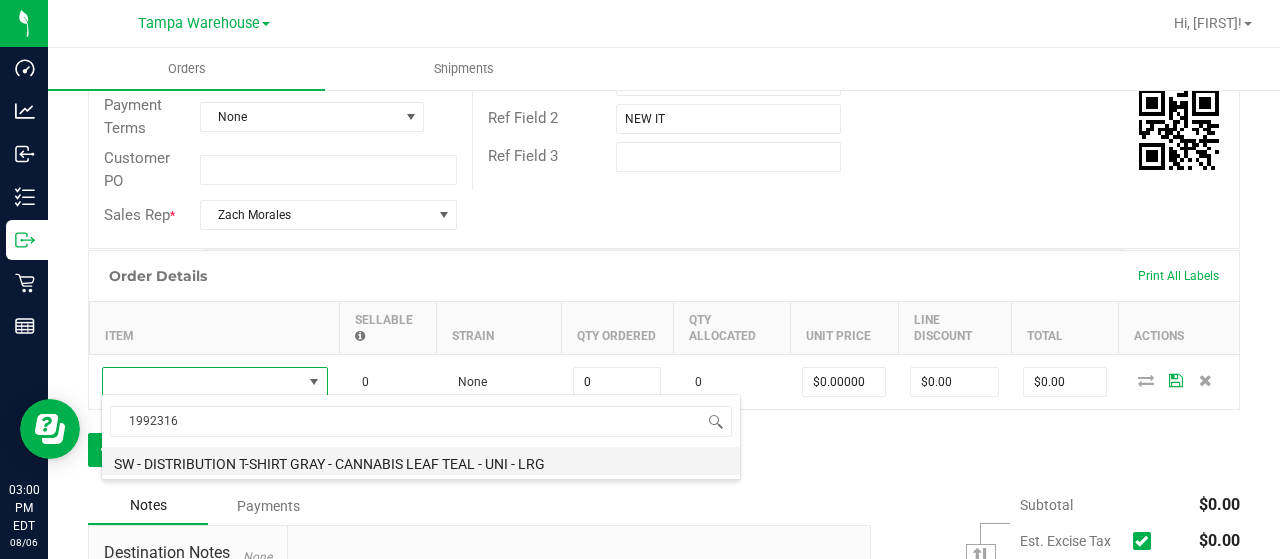 click on "SW - DISTRIBUTION T-SHIRT GRAY - CANNABIS LEAF TEAL - UNI - LRG" at bounding box center [421, 461] 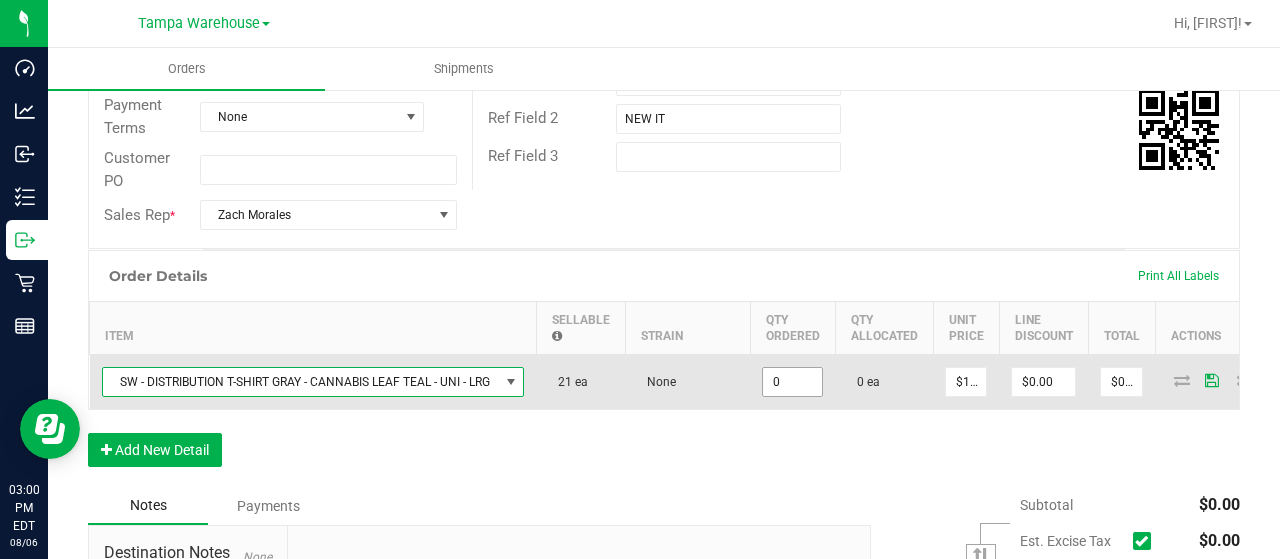 click on "0" at bounding box center (792, 382) 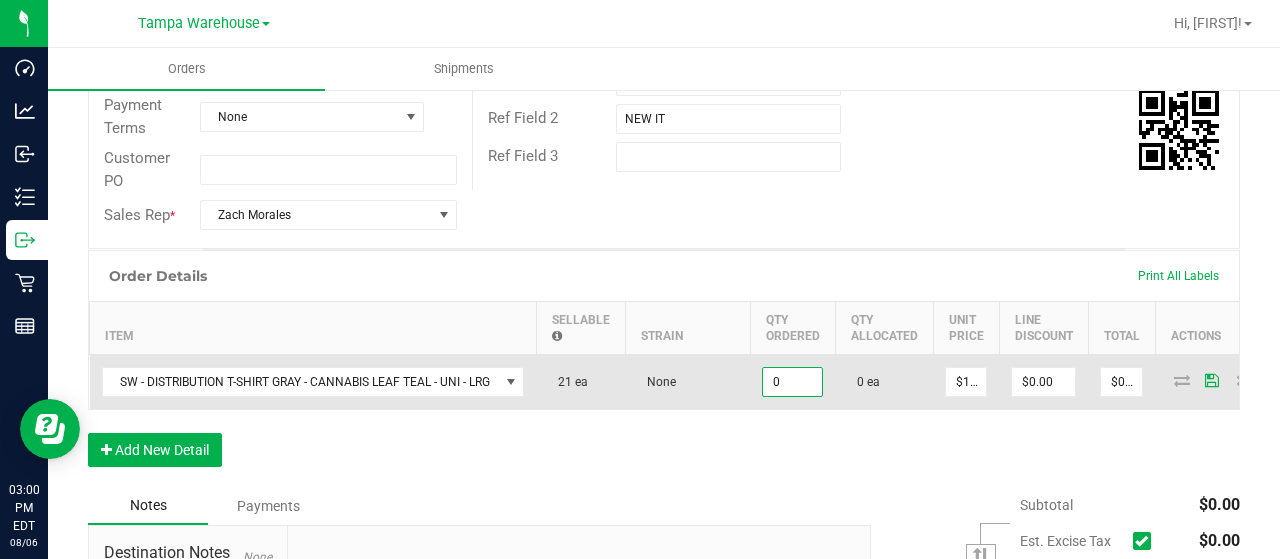 click on "0" at bounding box center (792, 382) 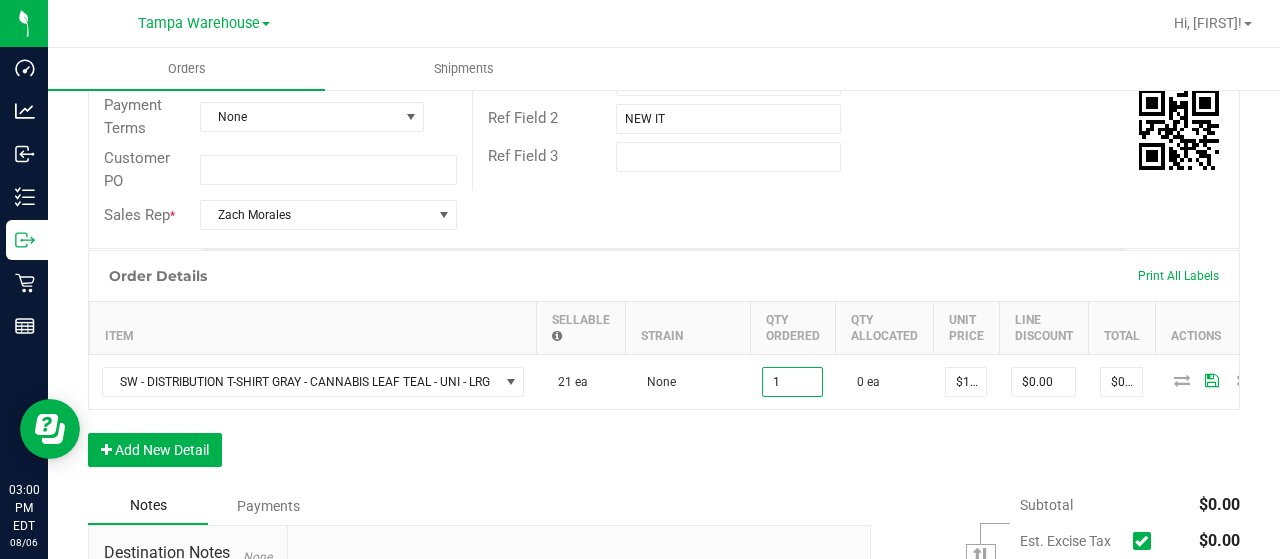 type on "1 ea" 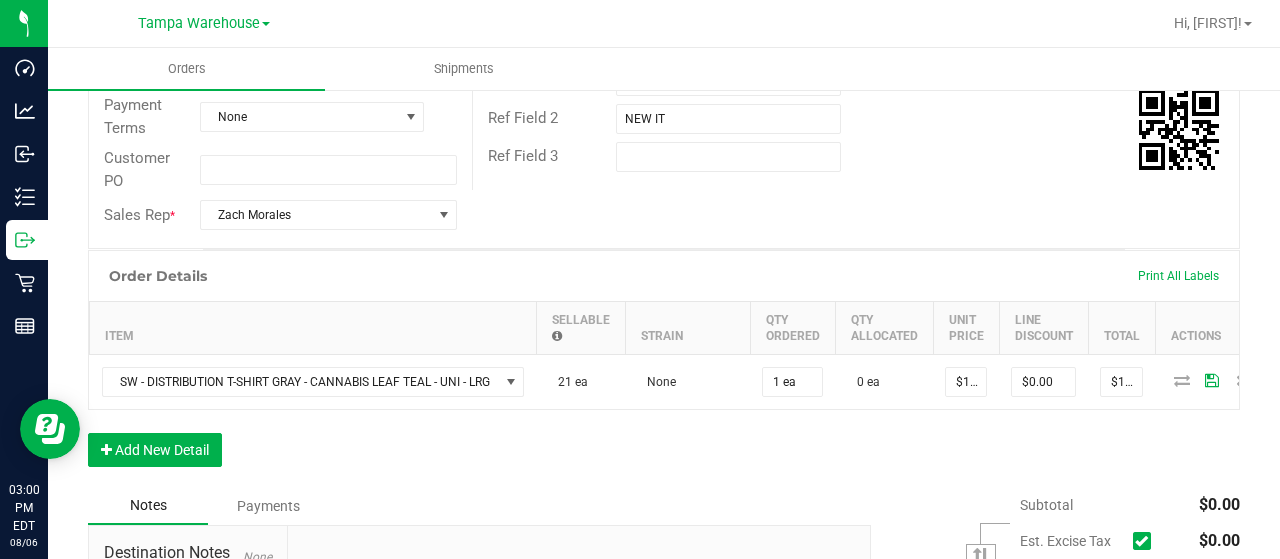 click on "Order Details Print All Labels Item  Sellable  Strain Qty Ordered Qty Allocated Unit Price Line Discount Total Actions SW - DISTRIBUTION T-SHIRT GRAY - CANNABIS LEAF TEAL - UNI - LRG  21 ea   None  1 ea  0 ea  $12.00000 $0.00 $12.00
Add New Detail" at bounding box center (664, 368) 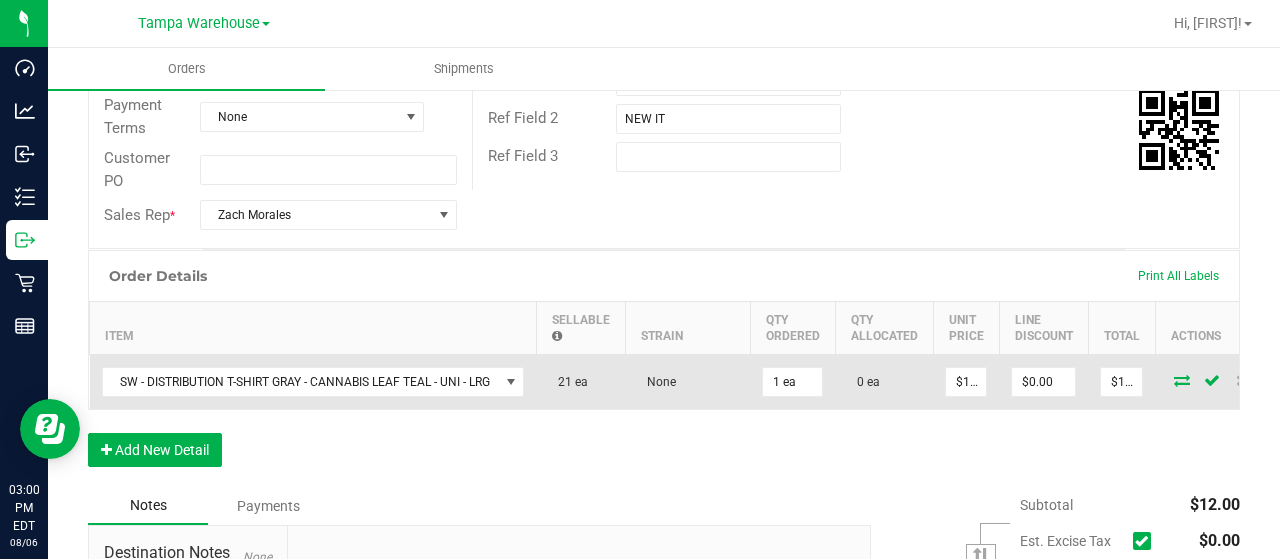 click at bounding box center (1182, 380) 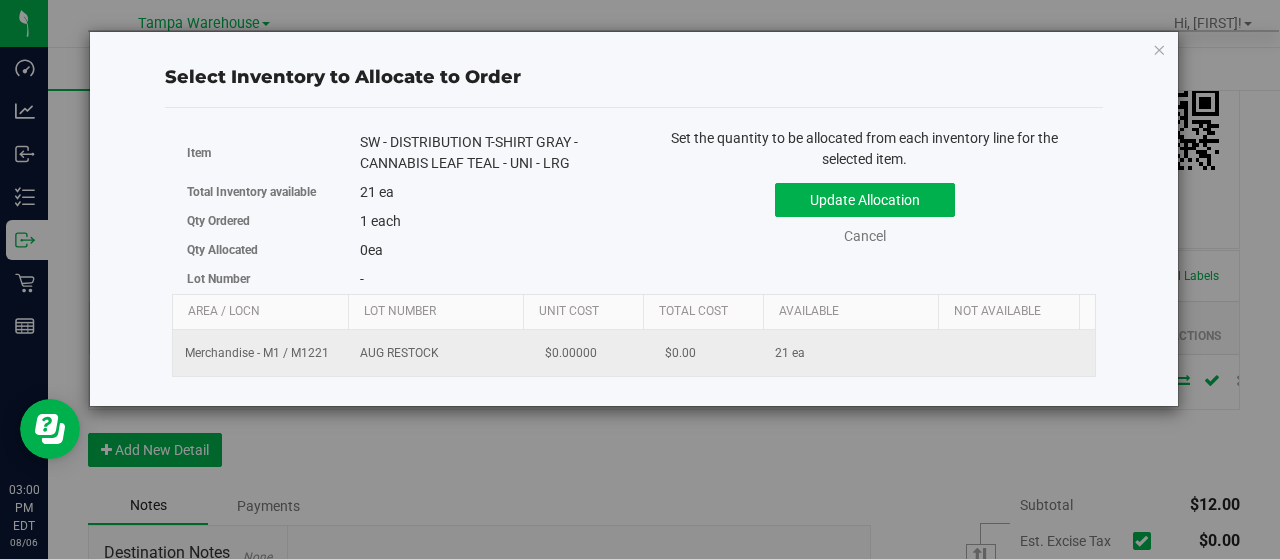 scroll, scrollTop: 0, scrollLeft: 206, axis: horizontal 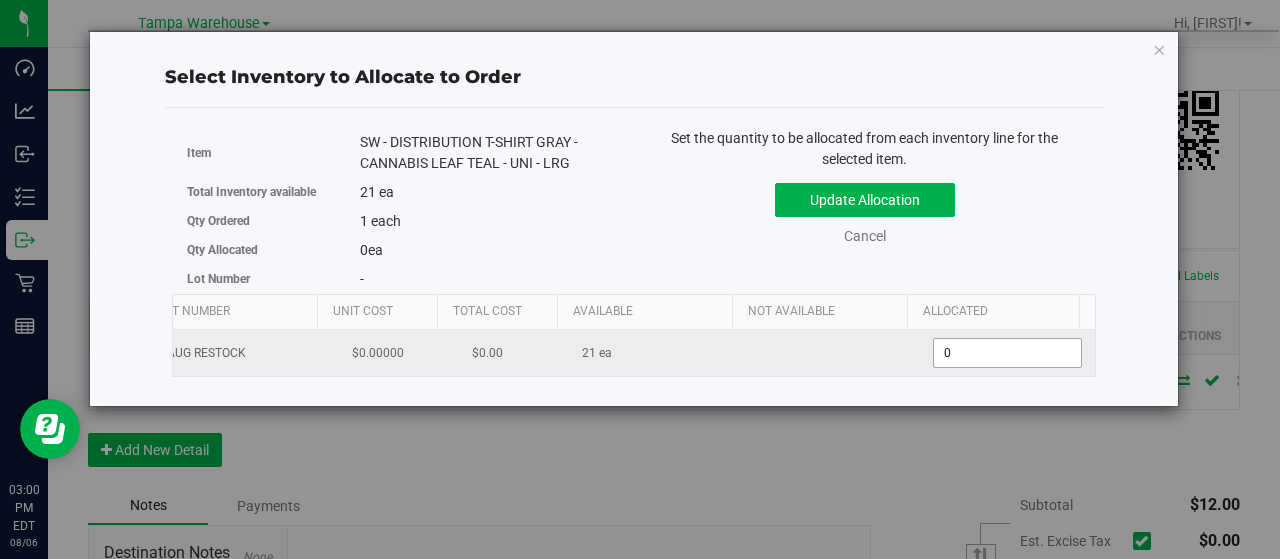 click on "0 0" at bounding box center (1007, 353) 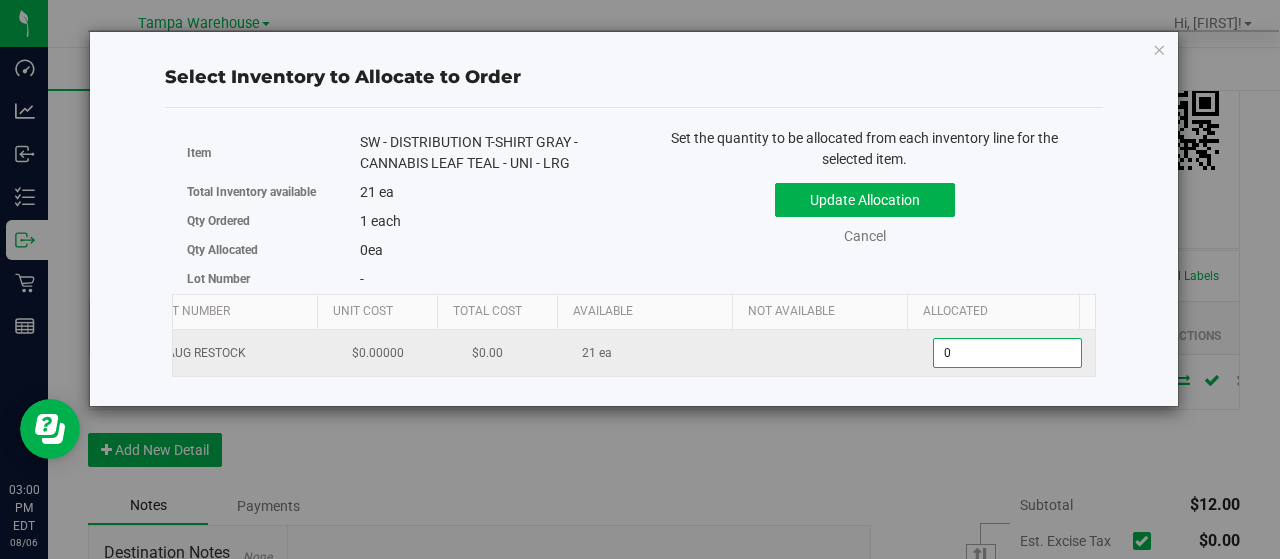 type on "1" 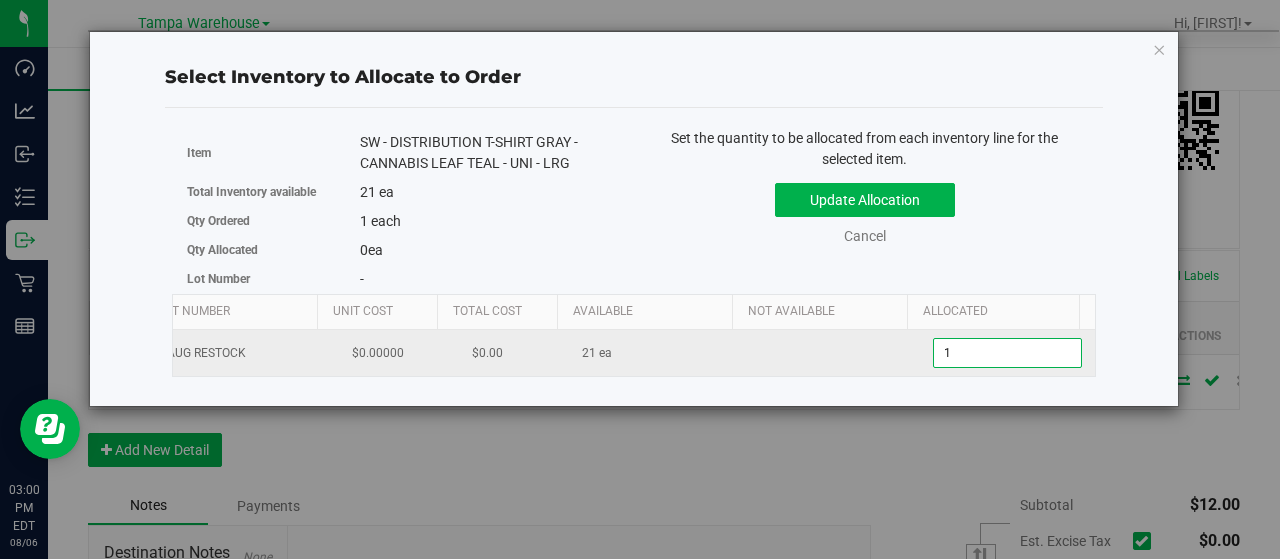 click on "1" at bounding box center [1007, 353] 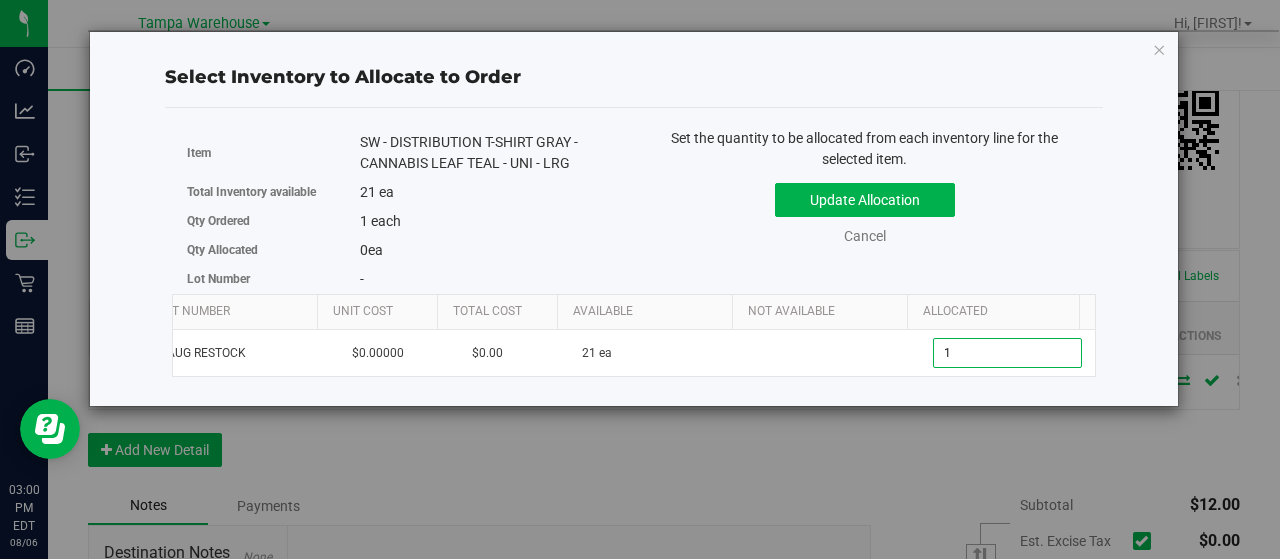 type on "1" 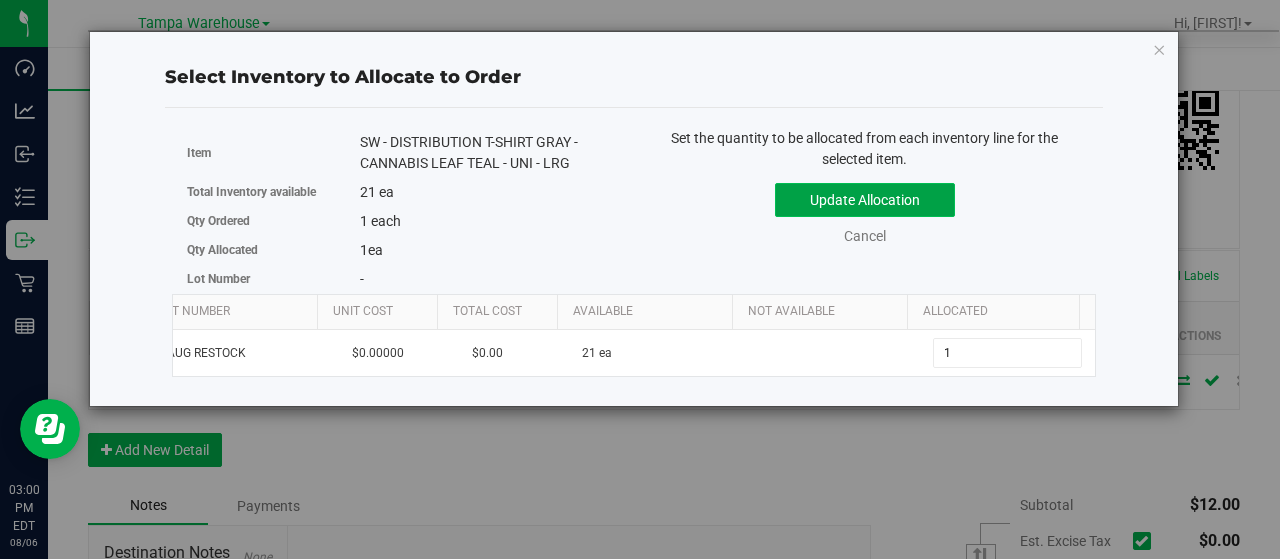 click on "Update Allocation" at bounding box center [865, 200] 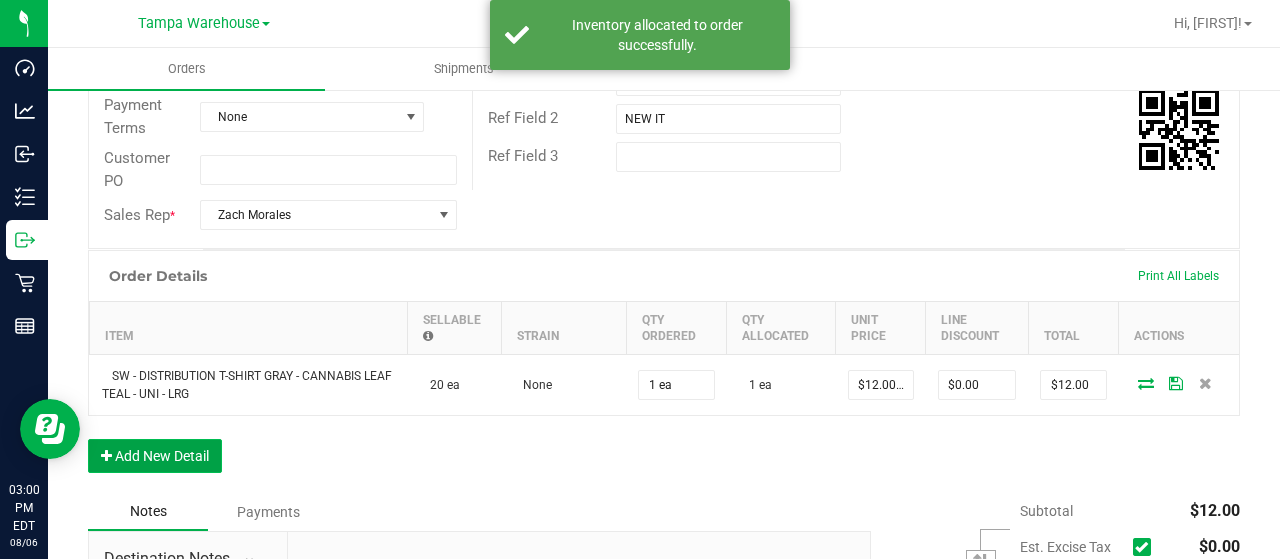click on "Add New Detail" at bounding box center (155, 456) 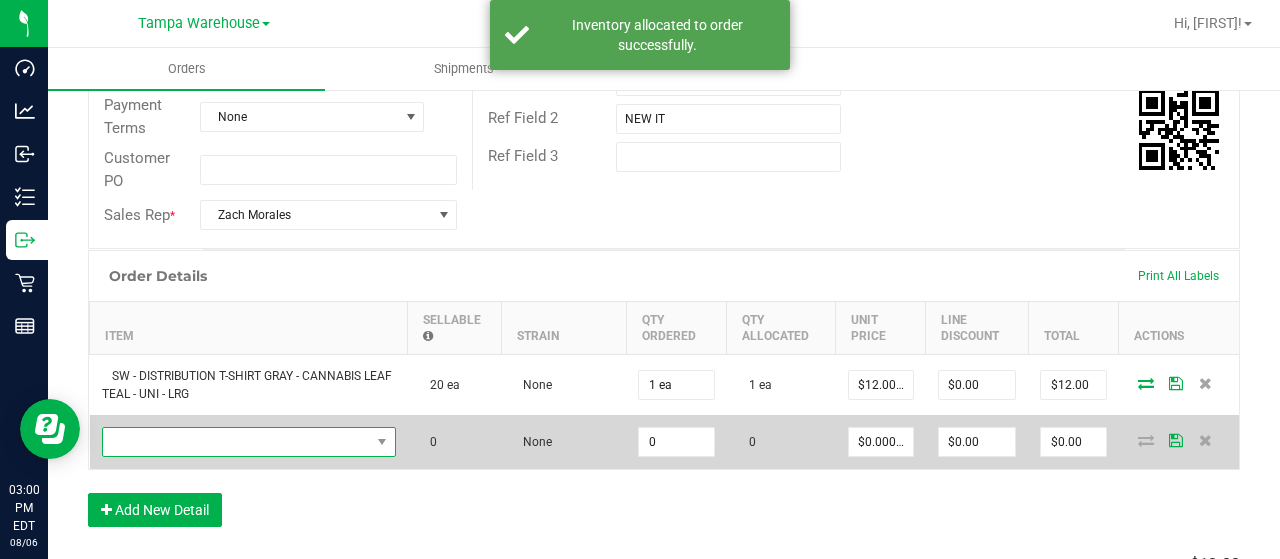 click at bounding box center (236, 442) 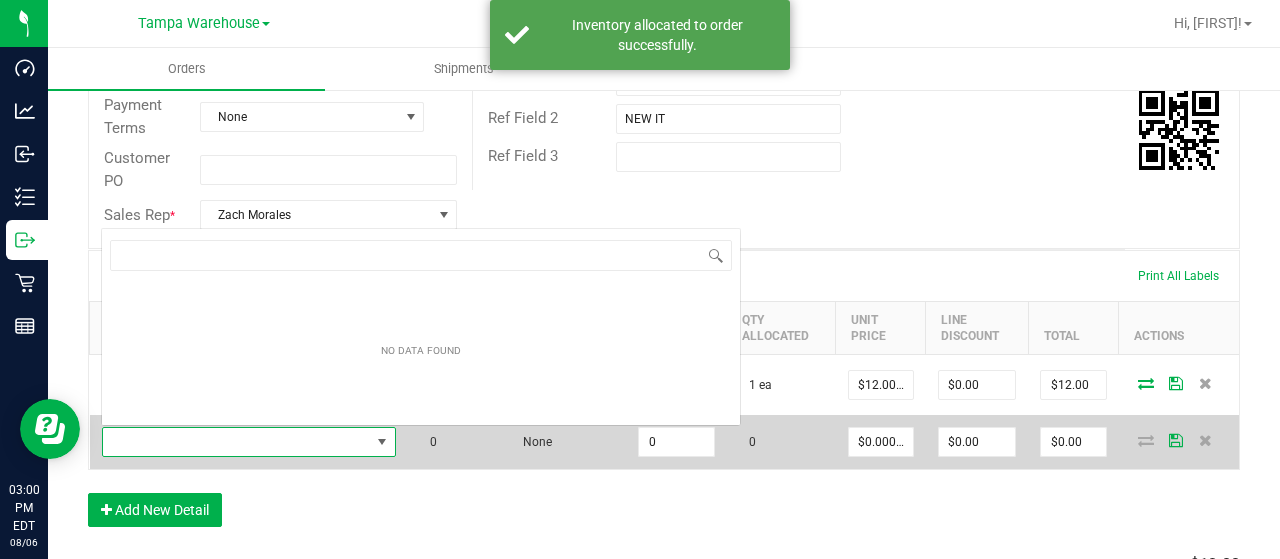 scroll, scrollTop: 0, scrollLeft: 0, axis: both 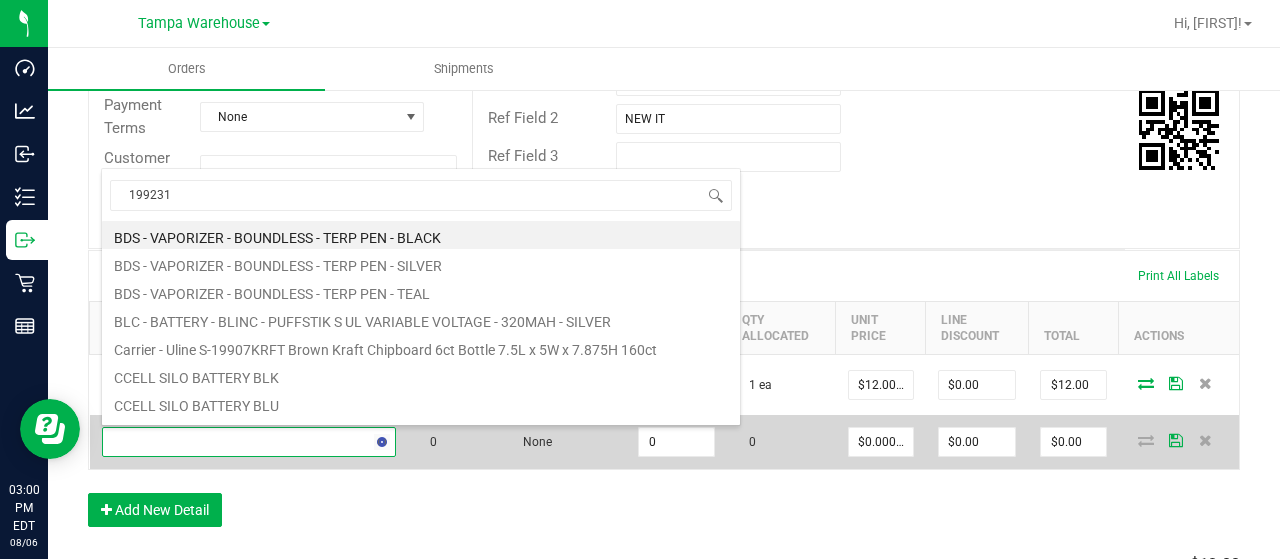 type on "1992310" 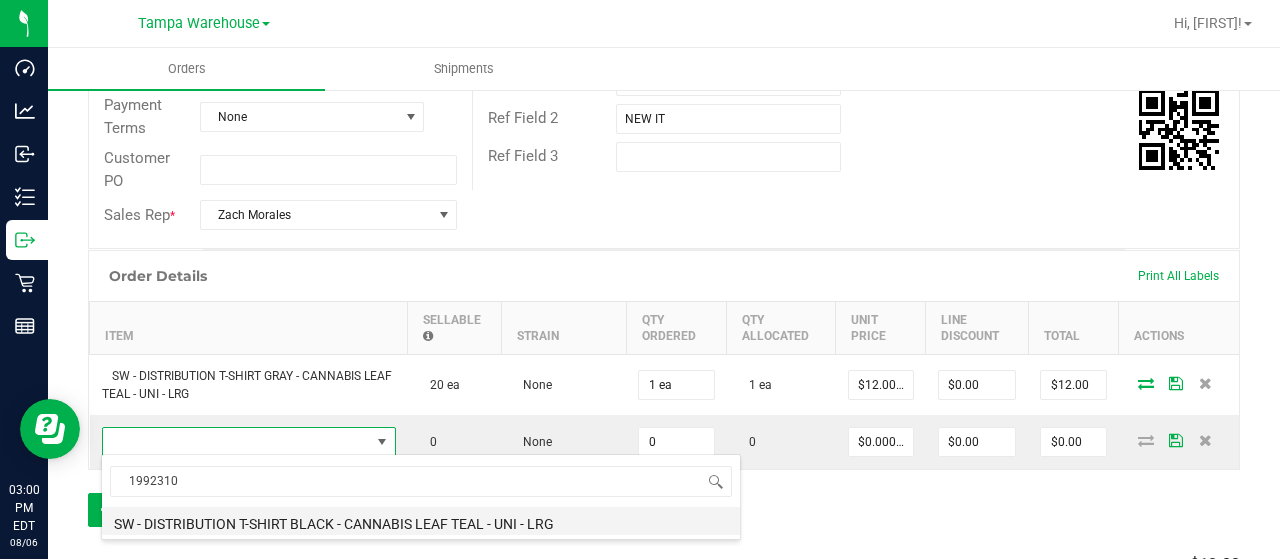 click on "SW - DISTRIBUTION T-SHIRT BLACK - CANNABIS LEAF TEAL - UNI - LRG" at bounding box center [421, 521] 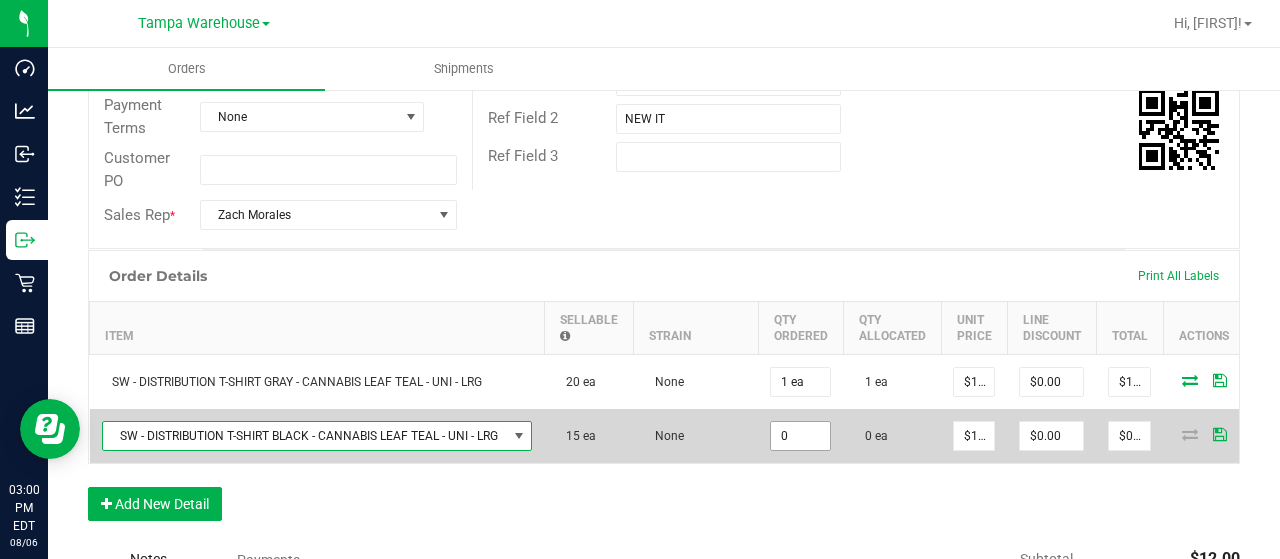 click on "0" at bounding box center (800, 436) 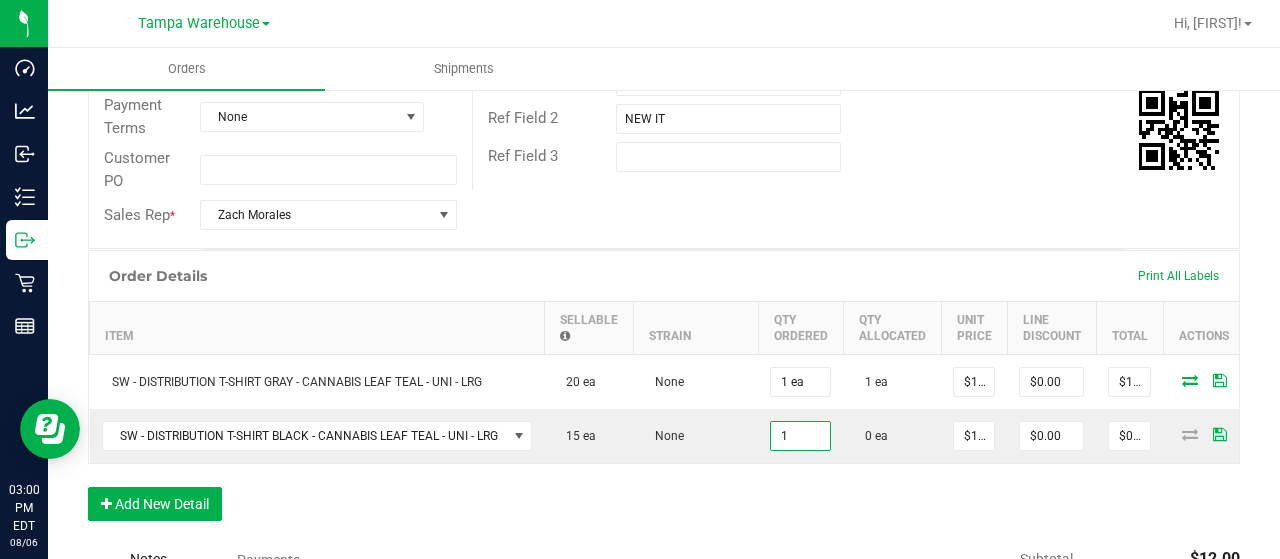 type on "1 ea" 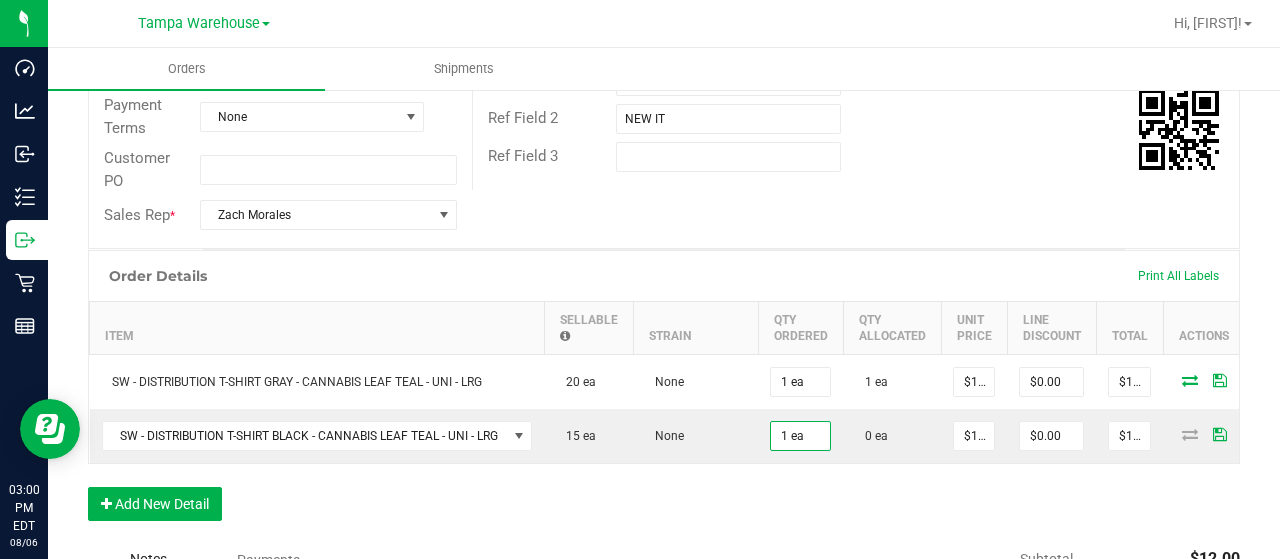click on "Order Details Print All Labels Item  Sellable  Strain Qty Ordered Qty Allocated Unit Price Line Discount Total Actions  SW - DISTRIBUTION T-SHIRT GRAY - CANNABIS LEAF TEAL - UNI - LRG   20 ea   None  1 ea  1 ea  $12.00000 $0.00 $12.00 SW - DISTRIBUTION T-SHIRT BLACK - CANNABIS LEAF TEAL - UNI - LRG  15 ea   None  1 ea  0 ea  $12.00000 $0.00 $12.00
Add New Detail" at bounding box center [664, 395] 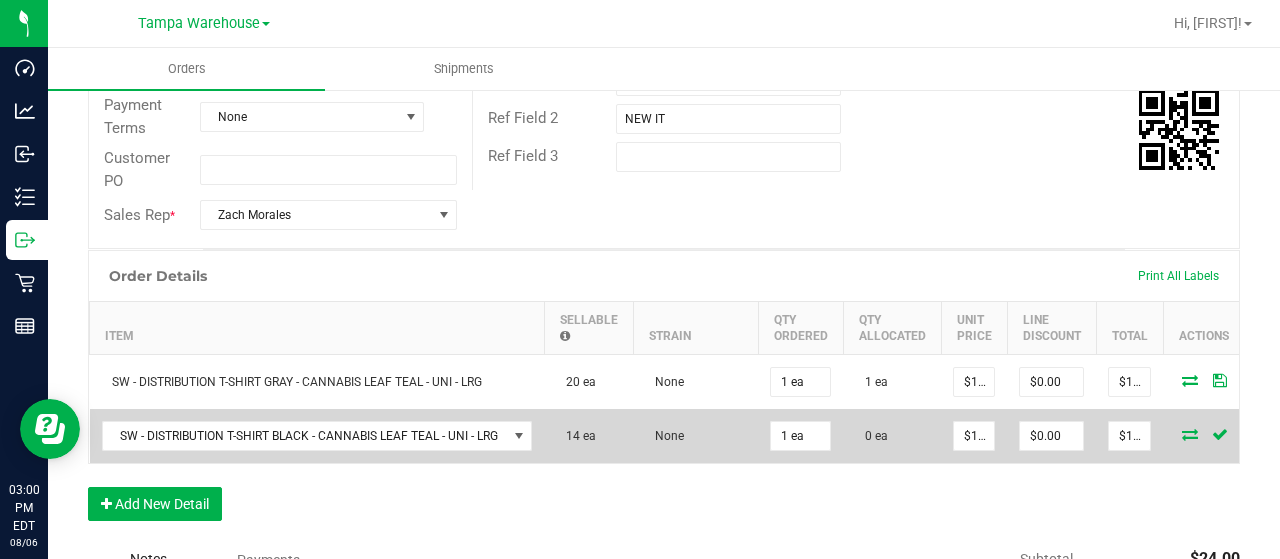 click at bounding box center [1190, 434] 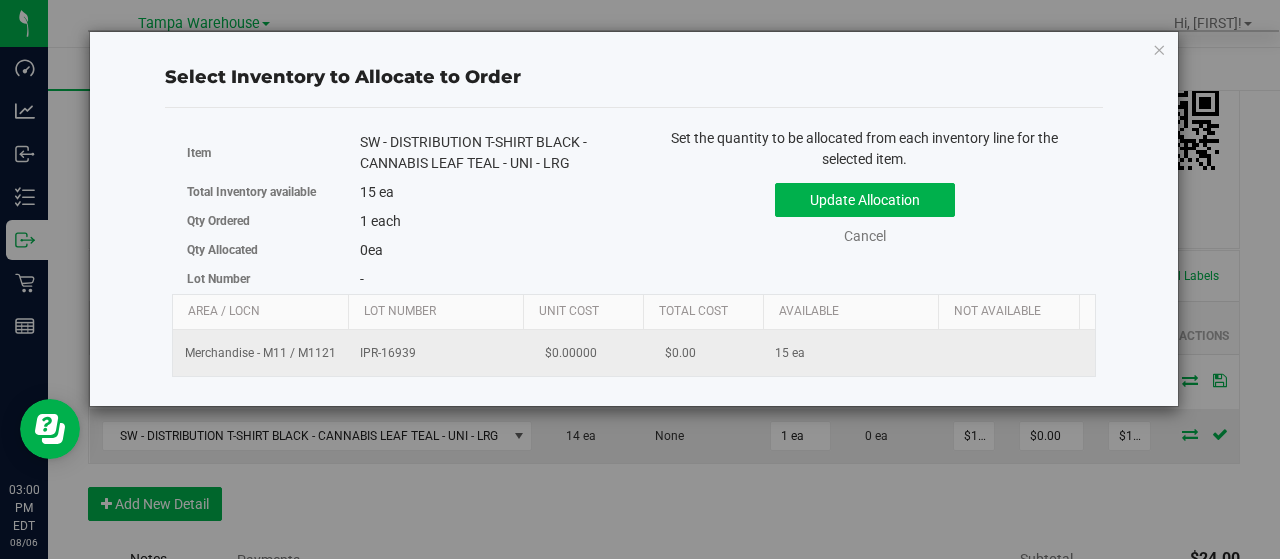 scroll, scrollTop: 0, scrollLeft: 206, axis: horizontal 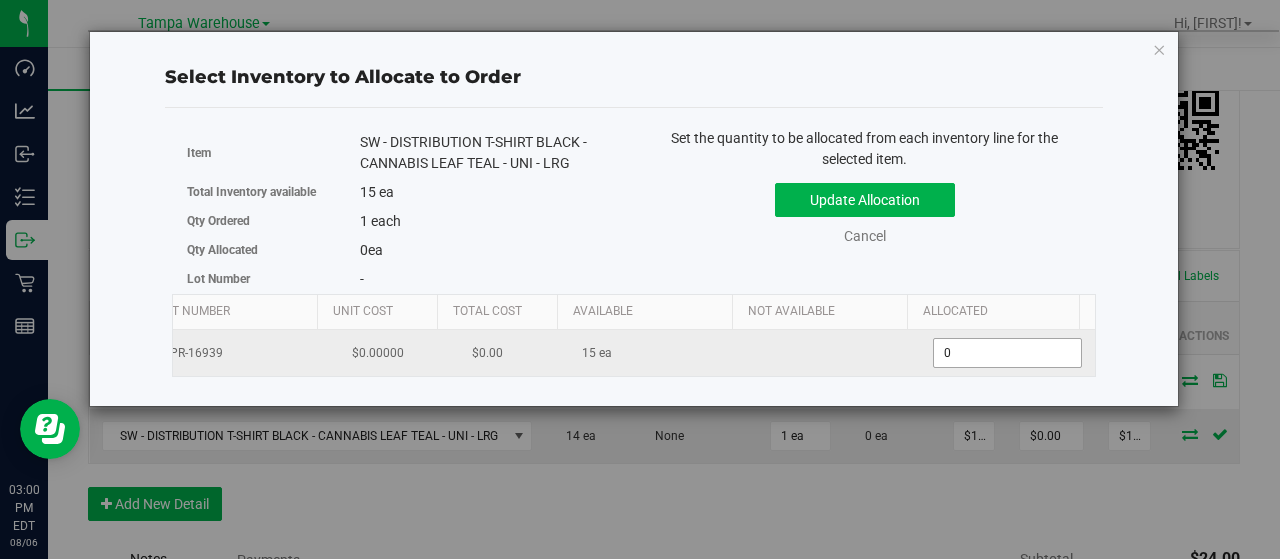click on "0 0" at bounding box center (1007, 353) 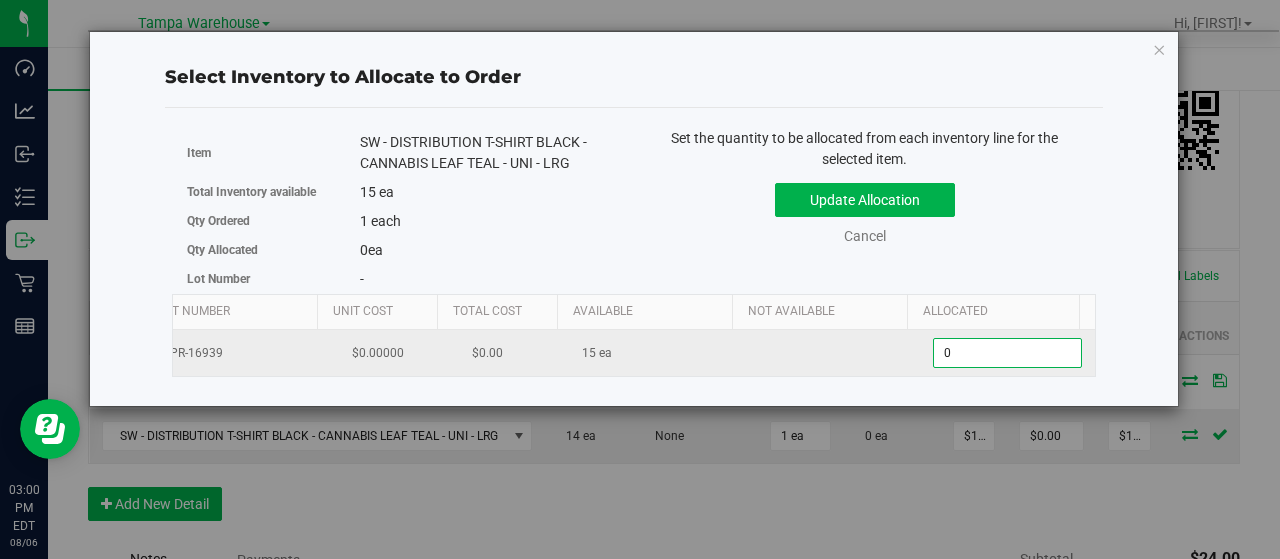 click on "0" at bounding box center (1007, 353) 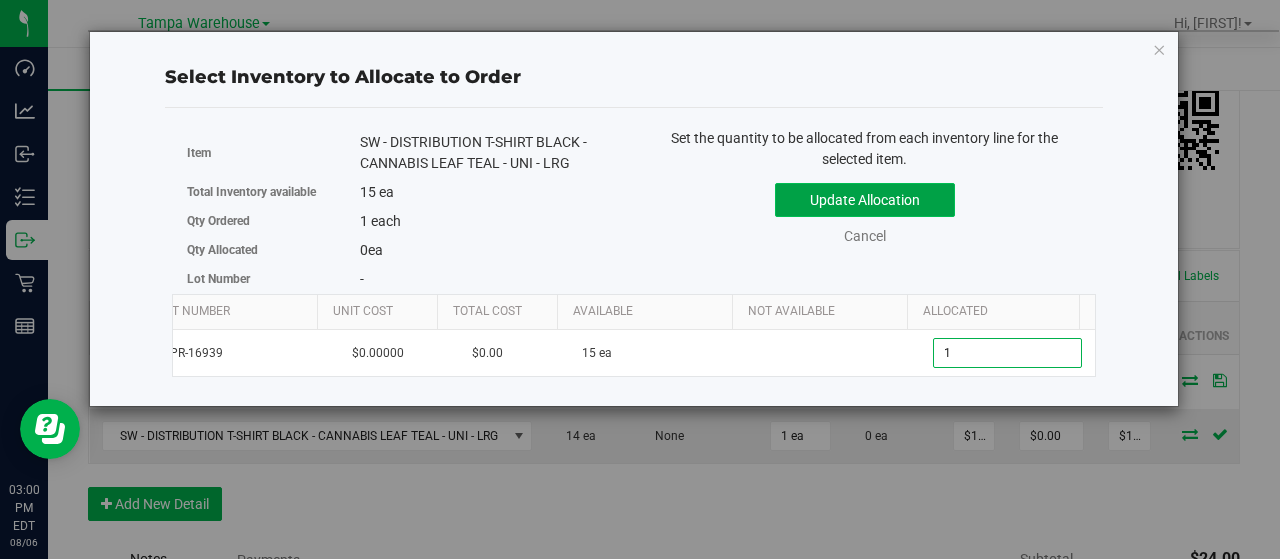 type on "1" 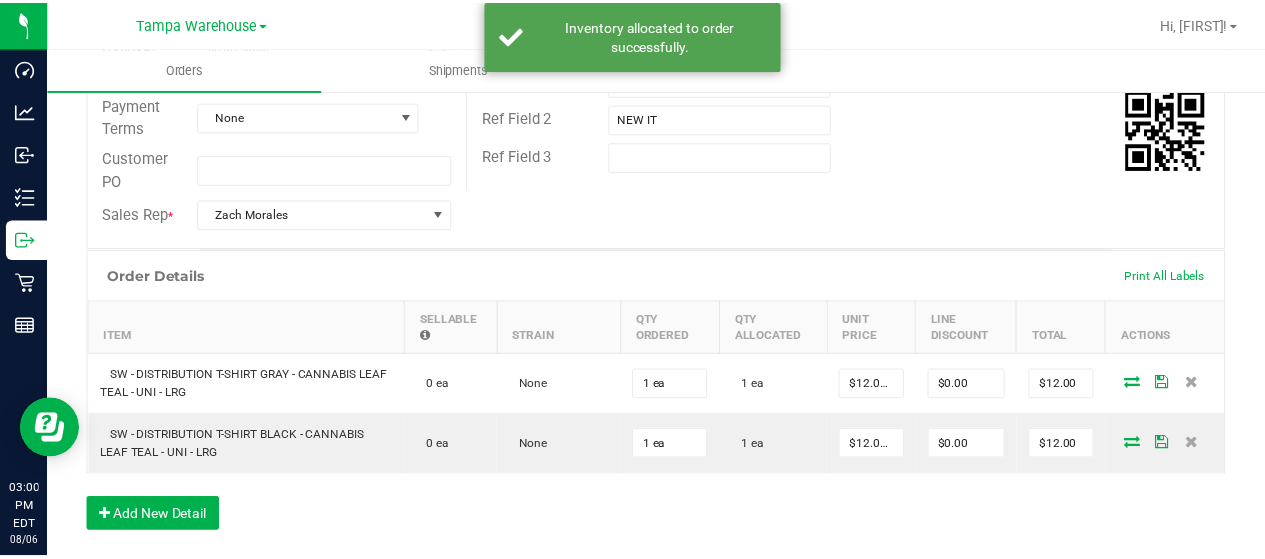 scroll, scrollTop: 0, scrollLeft: 0, axis: both 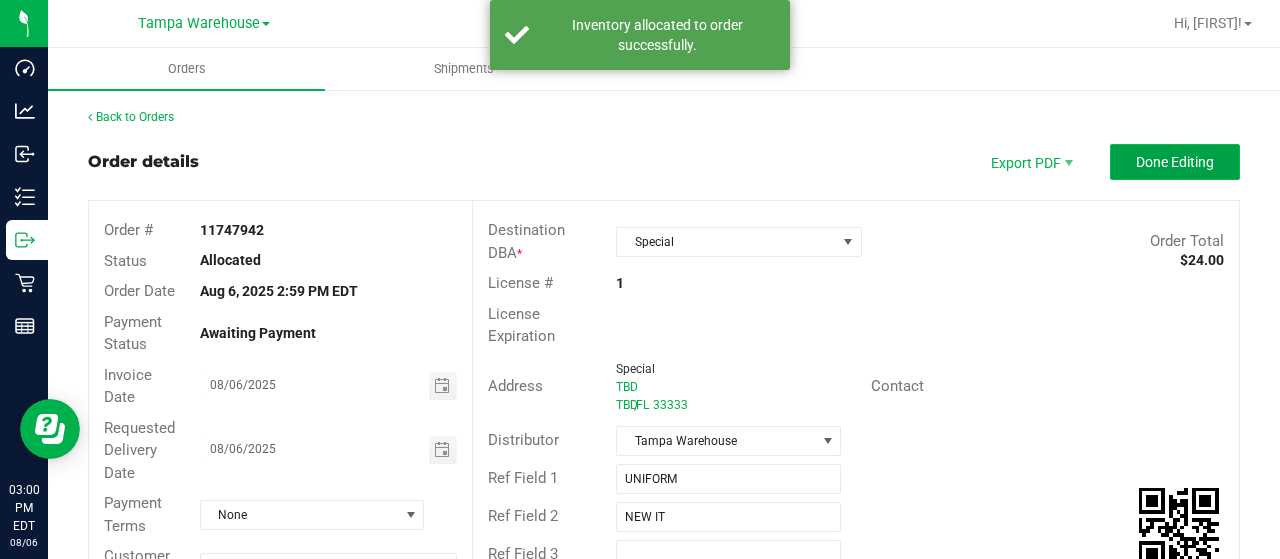 click on "Done Editing" at bounding box center (1175, 162) 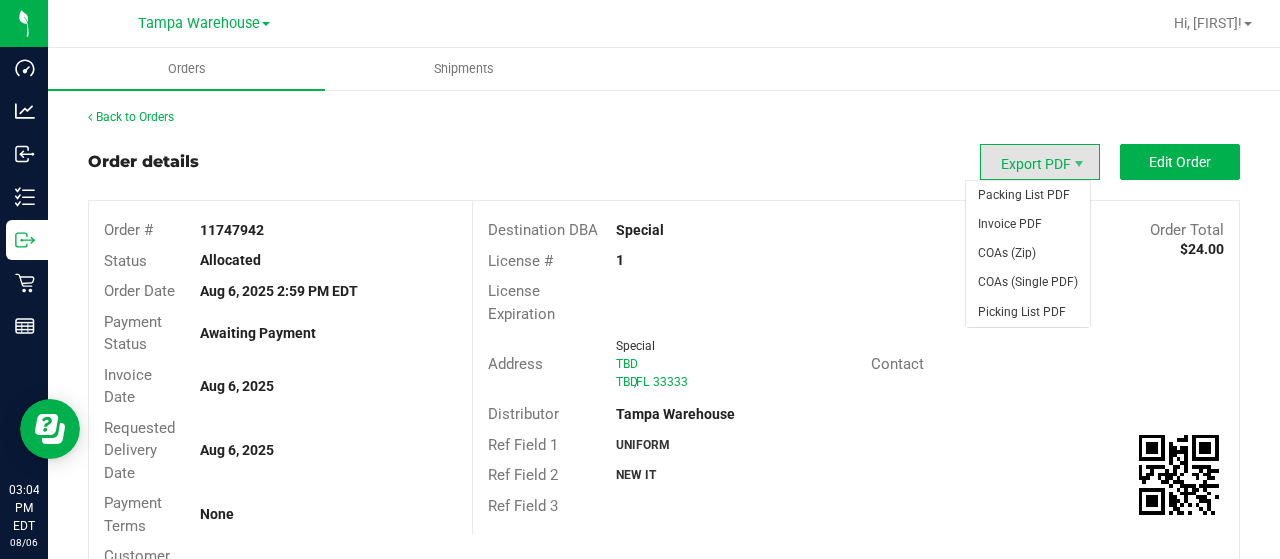 click on "Export PDF" at bounding box center [1040, 162] 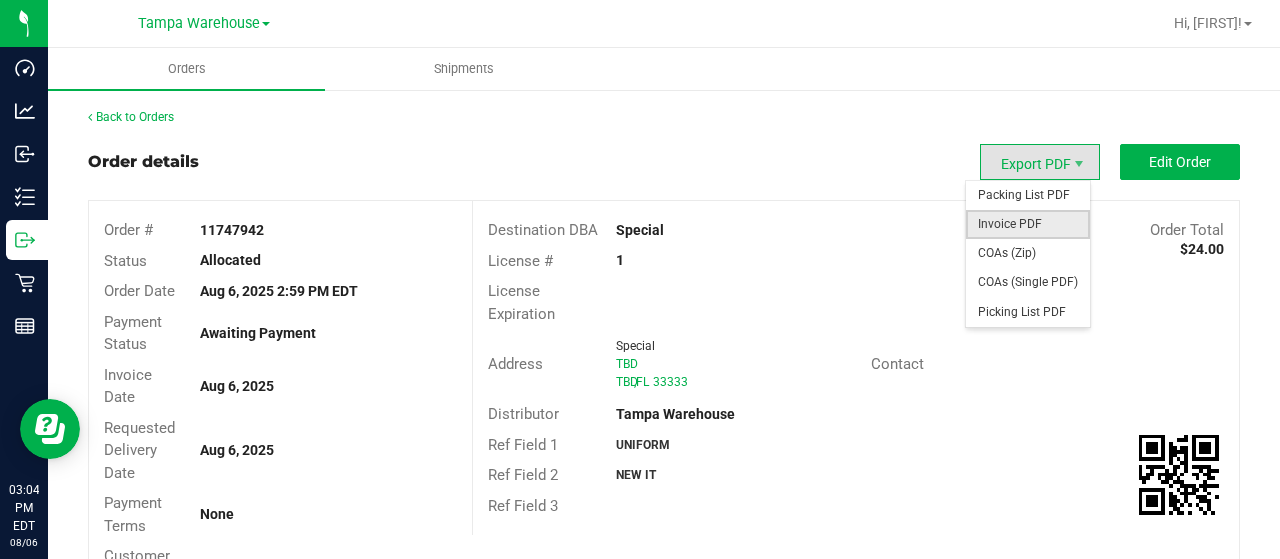 click on "Invoice PDF" at bounding box center (1028, 224) 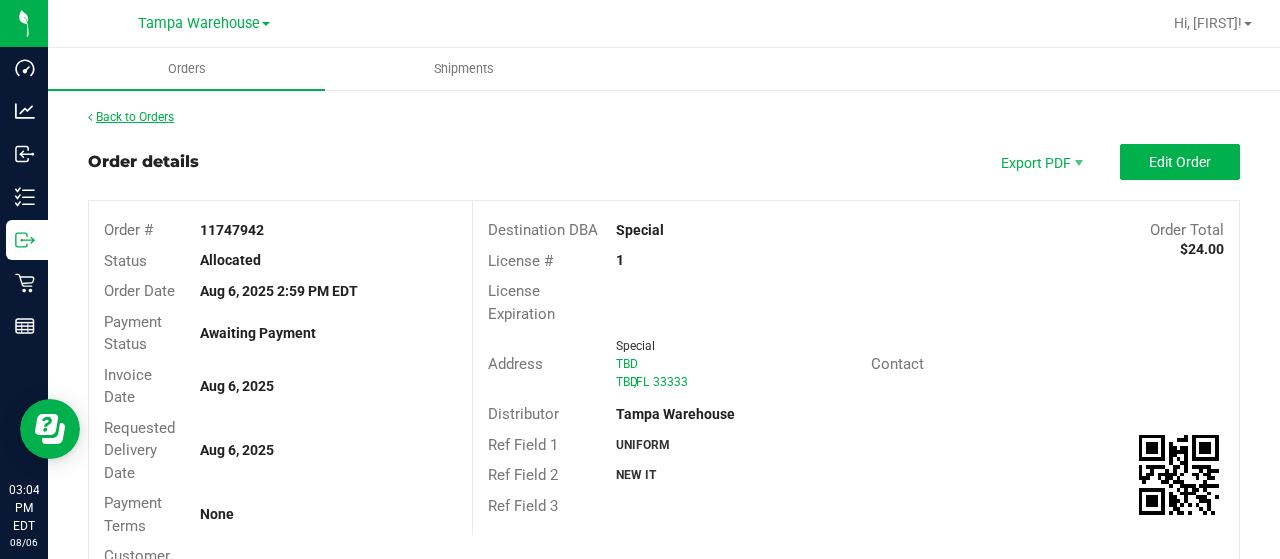 click on "Back to Orders" at bounding box center (131, 117) 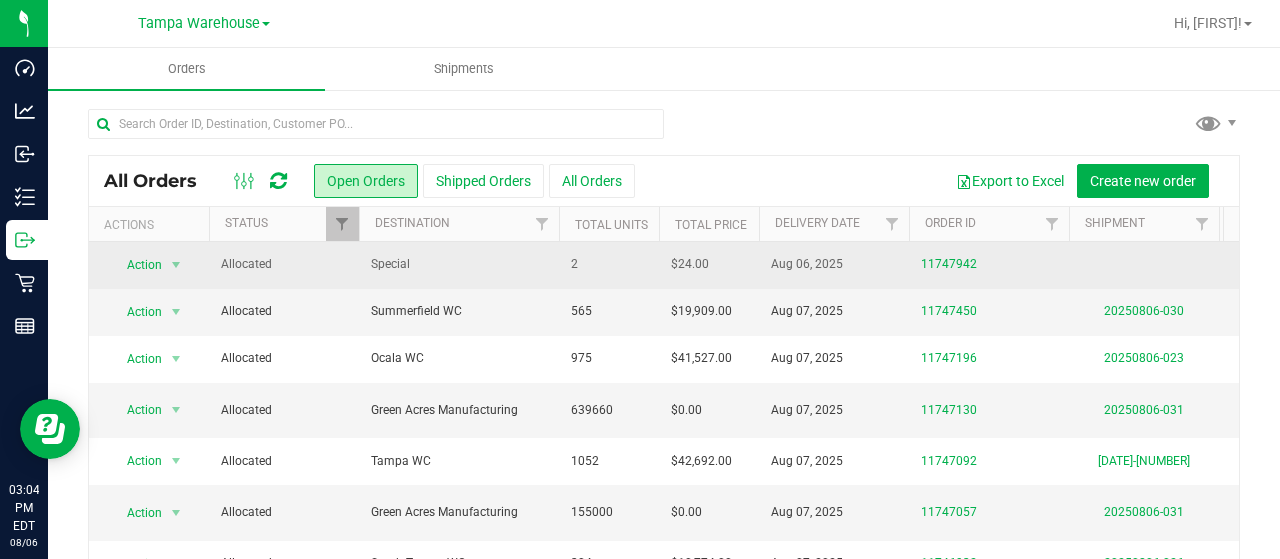 click on "Special" at bounding box center (459, 265) 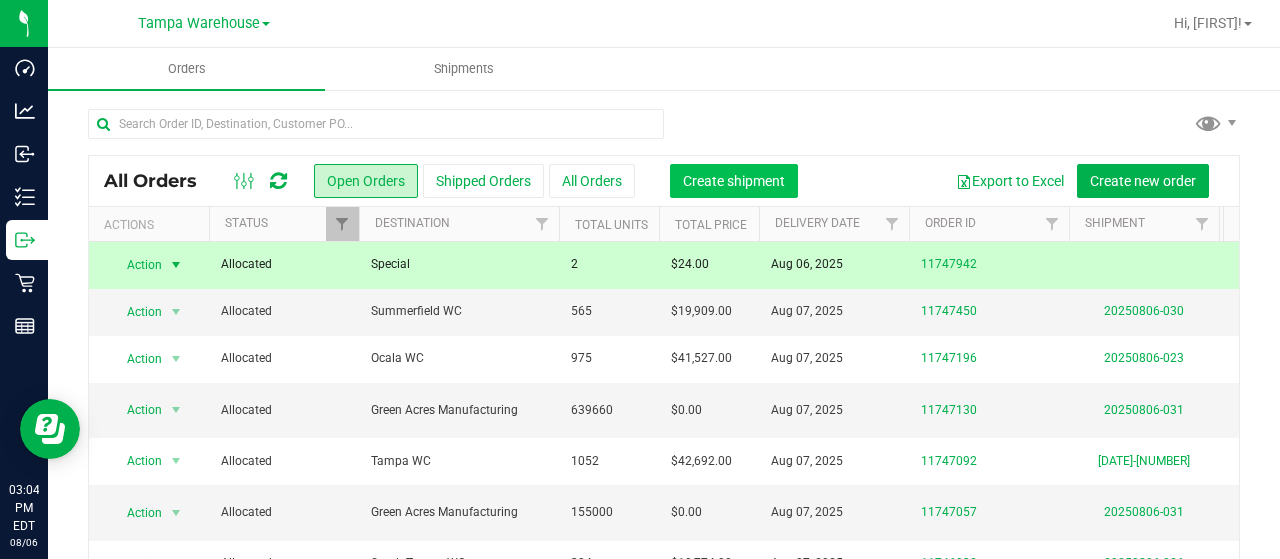 click on "Create shipment" at bounding box center (734, 181) 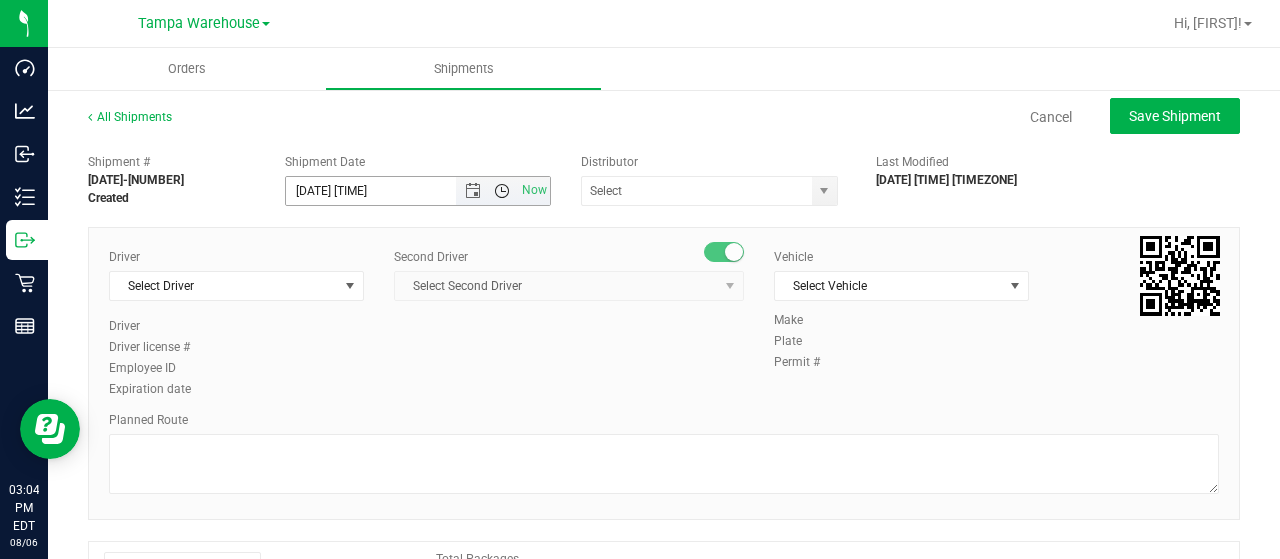 click at bounding box center (502, 191) 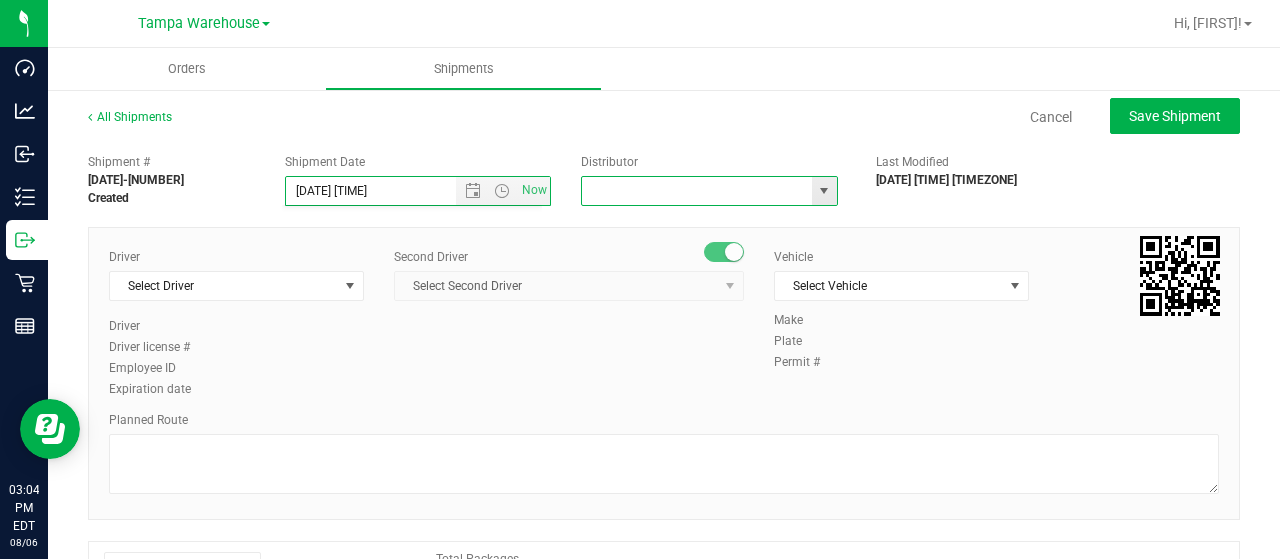 click at bounding box center (694, 191) 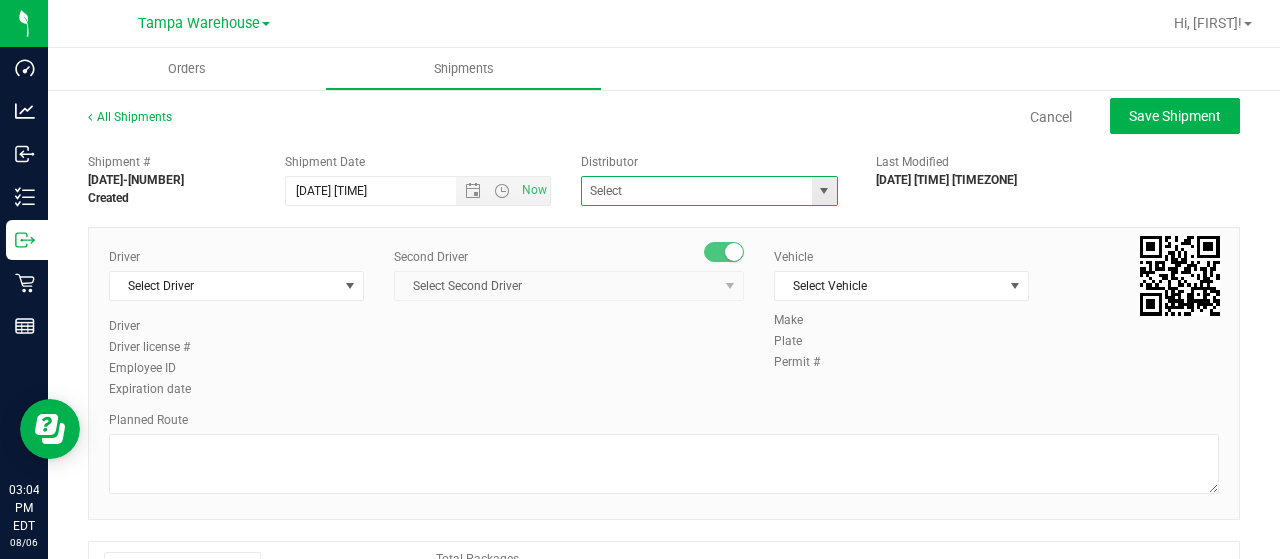click at bounding box center (710, 191) 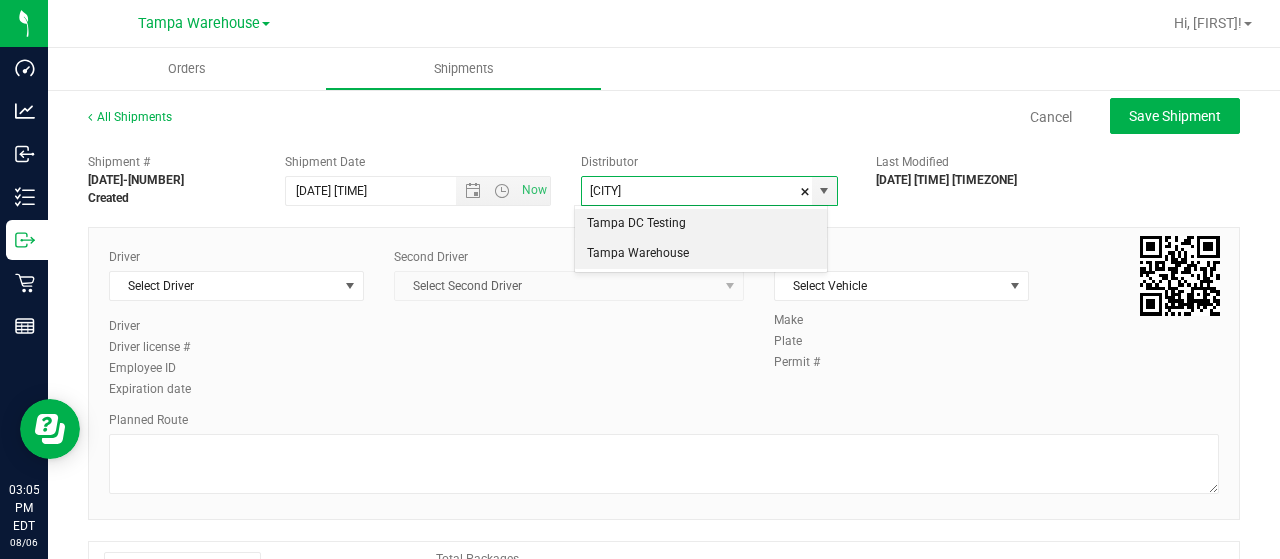 click on "Tampa Warehouse" at bounding box center (701, 254) 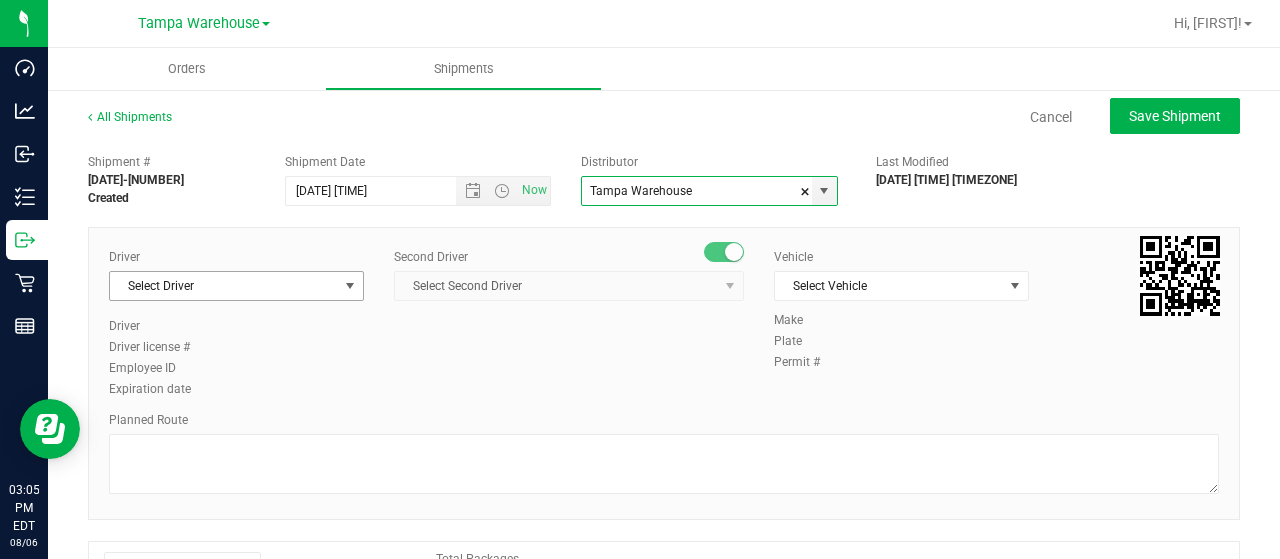 type on "Tampa Warehouse" 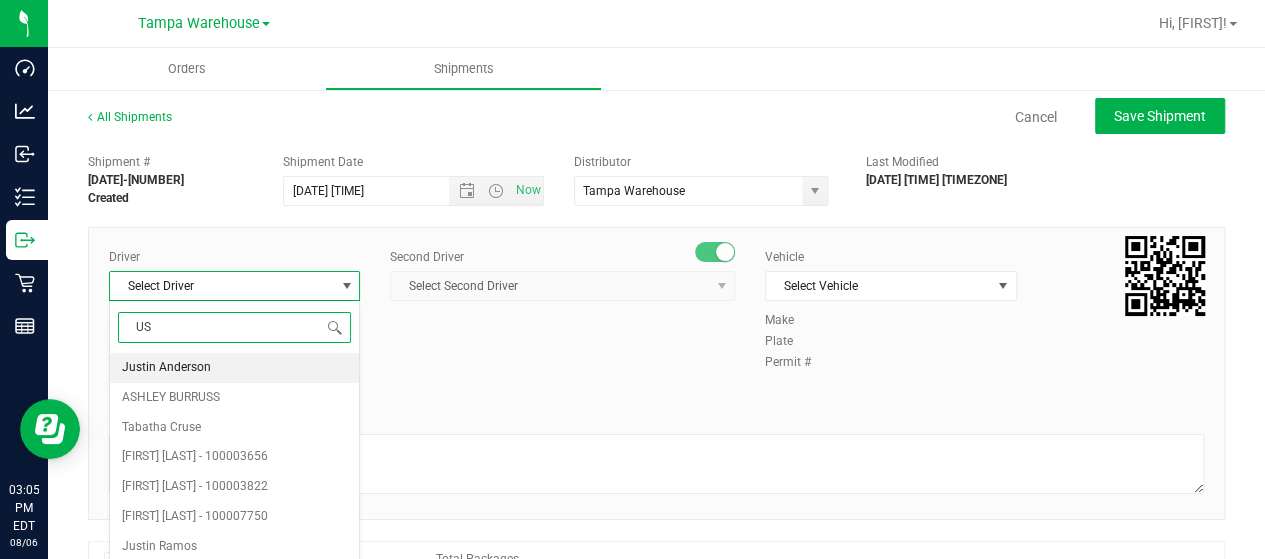type on "U" 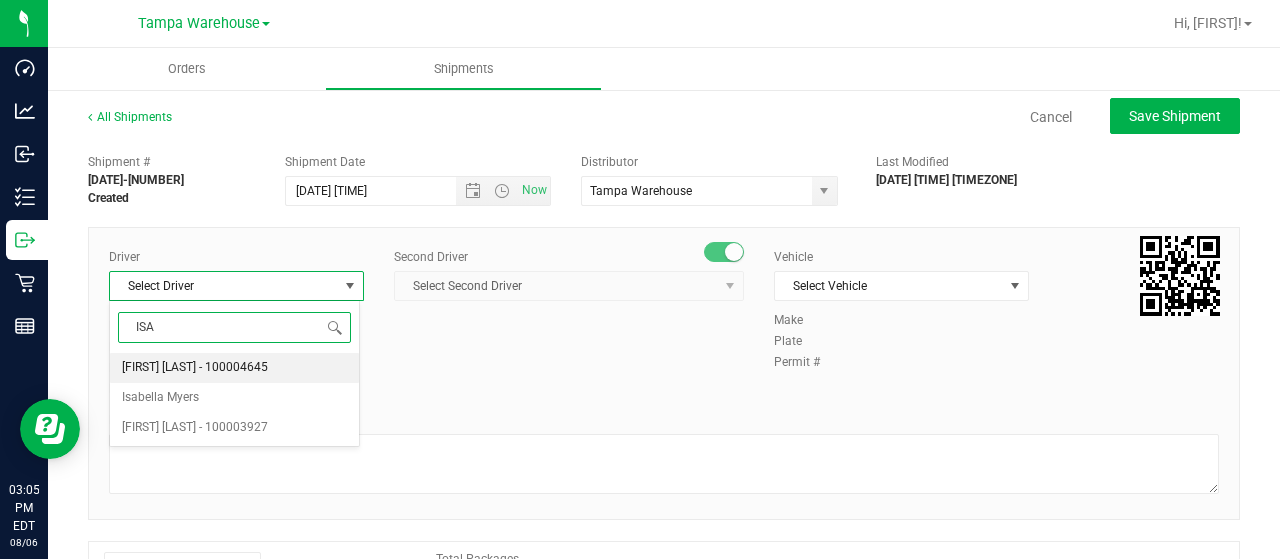 click on "[FIRST] [LAST] - 100004645" at bounding box center (195, 368) 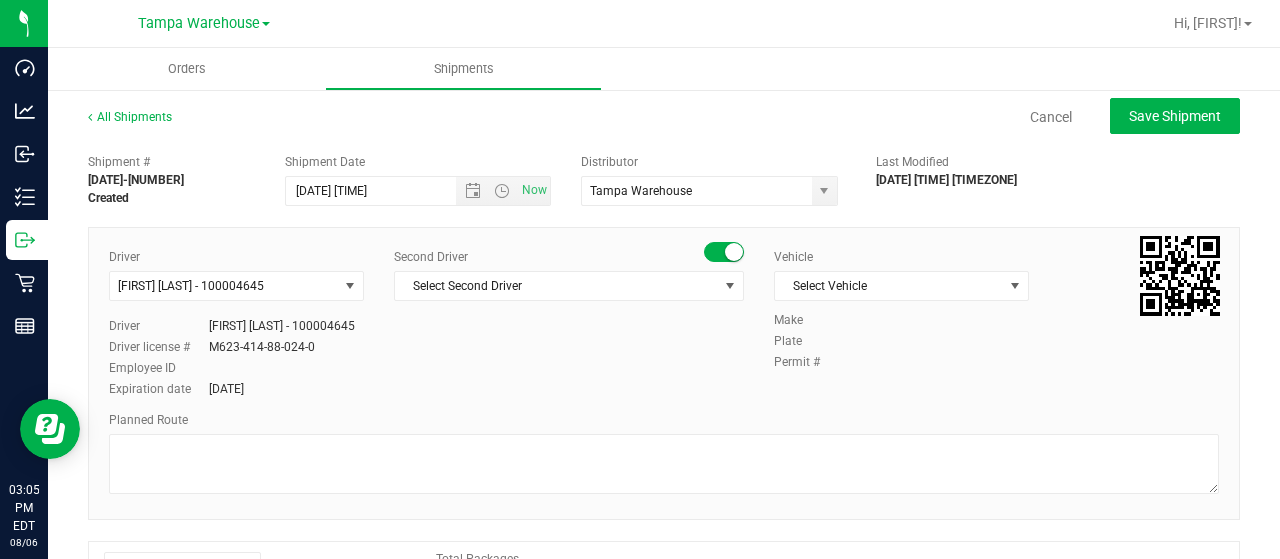 click at bounding box center (724, 252) 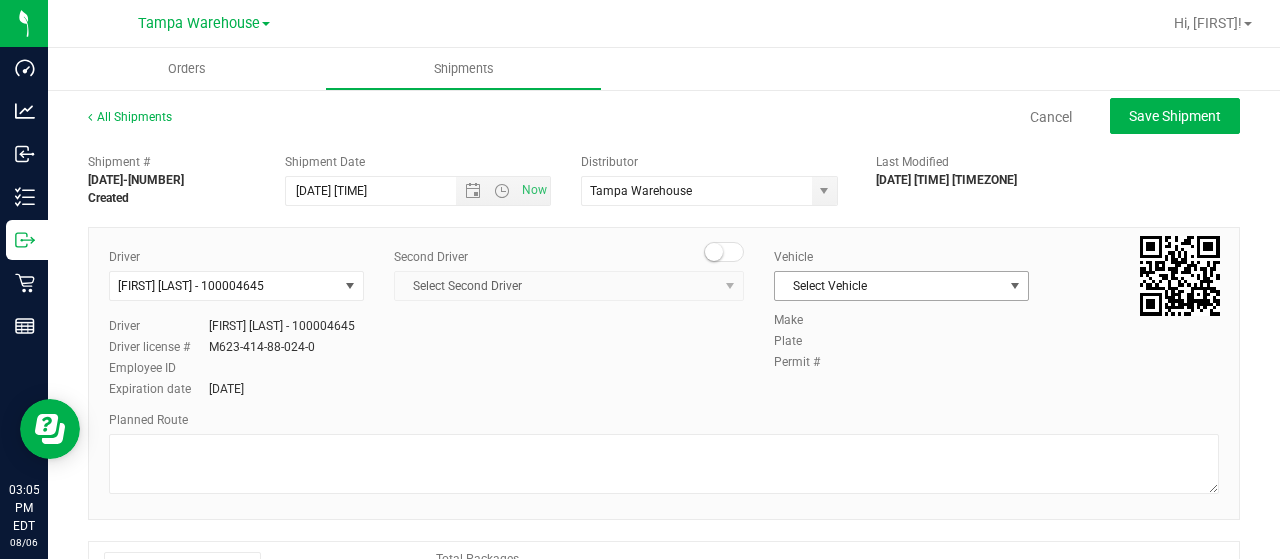 click on "Select Vehicle" at bounding box center [889, 286] 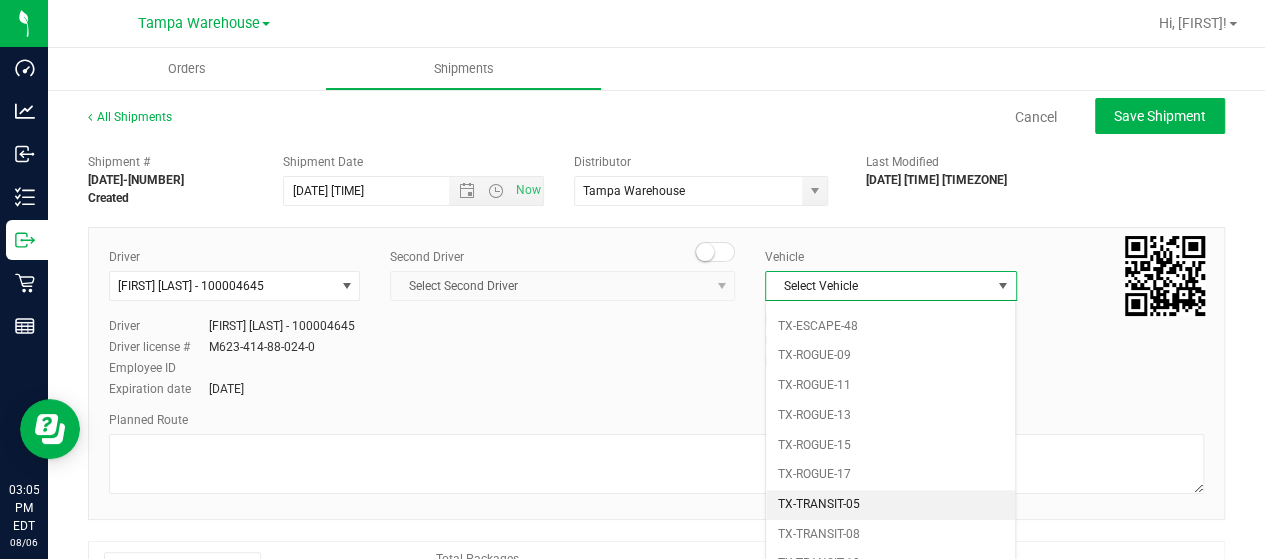 scroll, scrollTop: 1530, scrollLeft: 0, axis: vertical 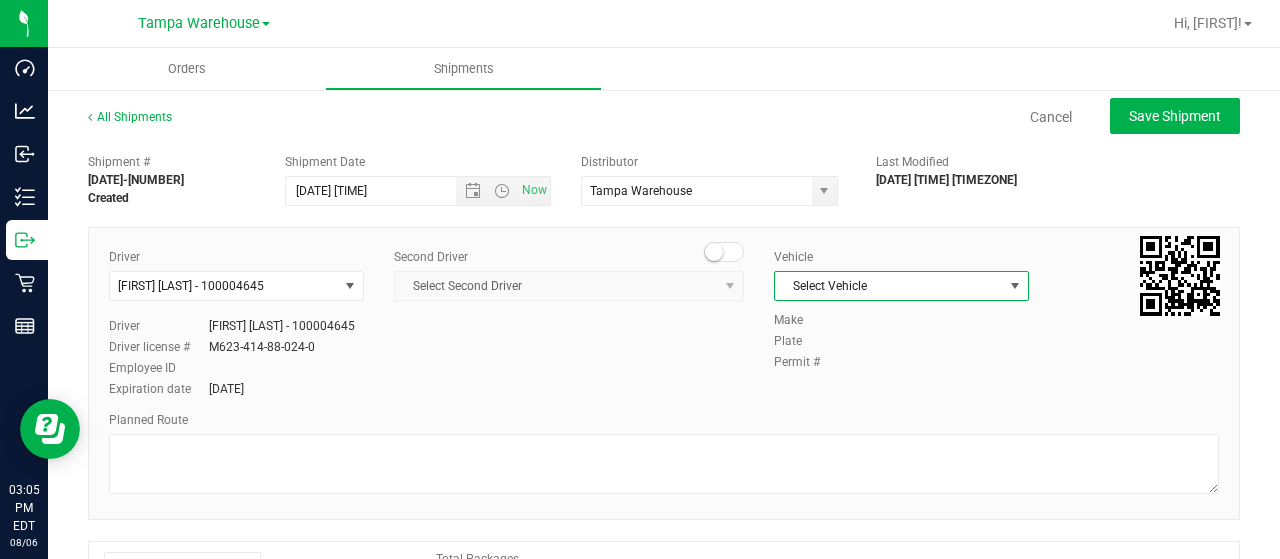 click on "Select Vehicle" at bounding box center [889, 286] 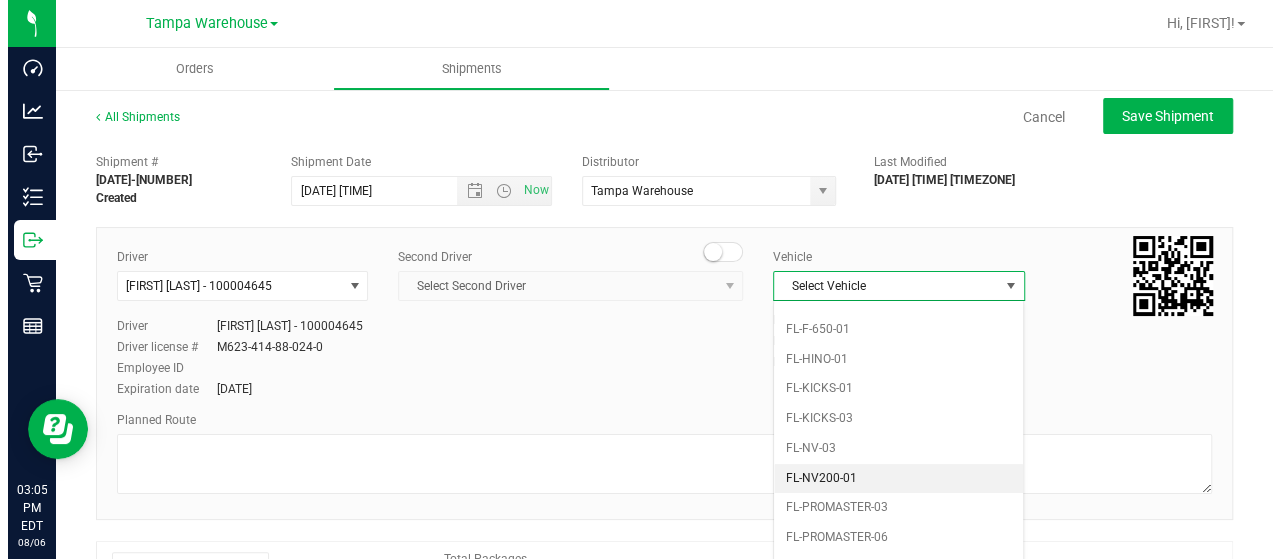 scroll, scrollTop: 528, scrollLeft: 0, axis: vertical 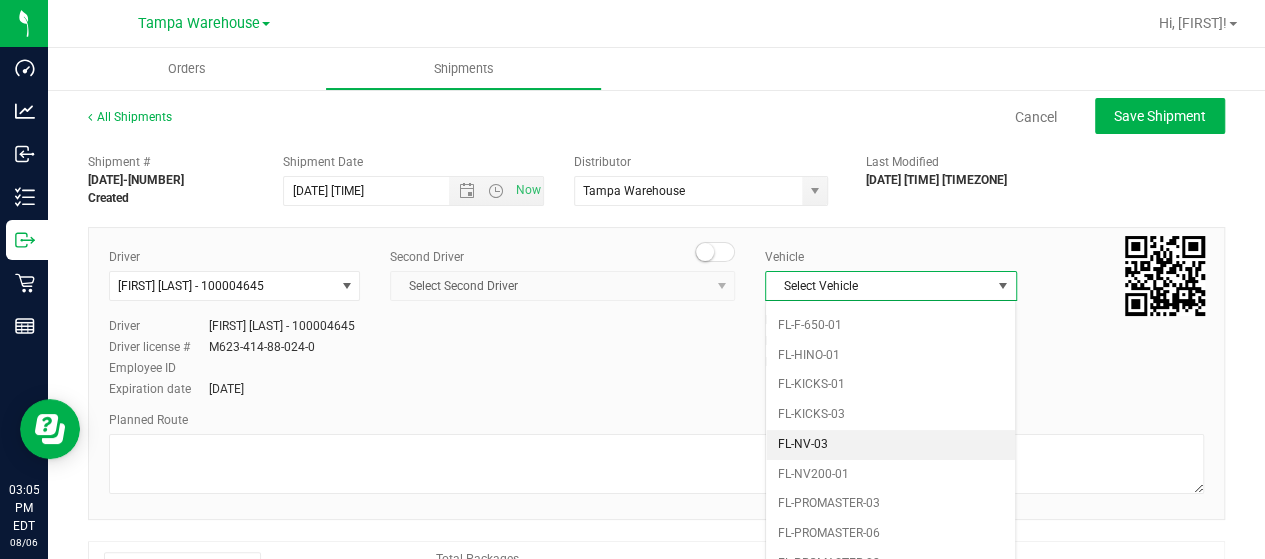 click on "FL-NV-03" at bounding box center (890, 445) 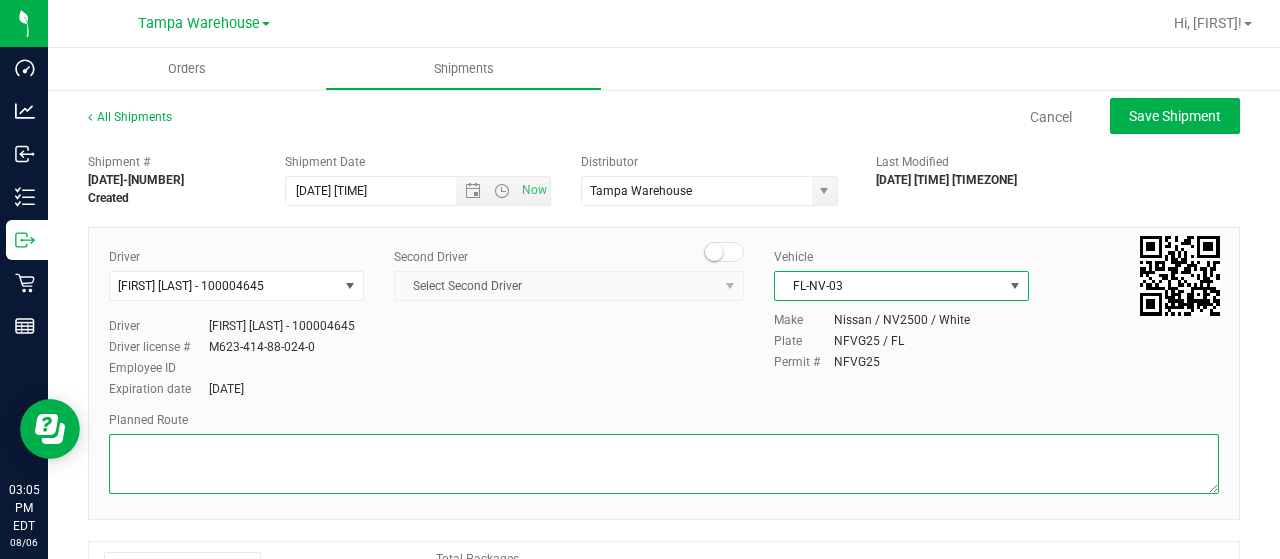 click at bounding box center (664, 464) 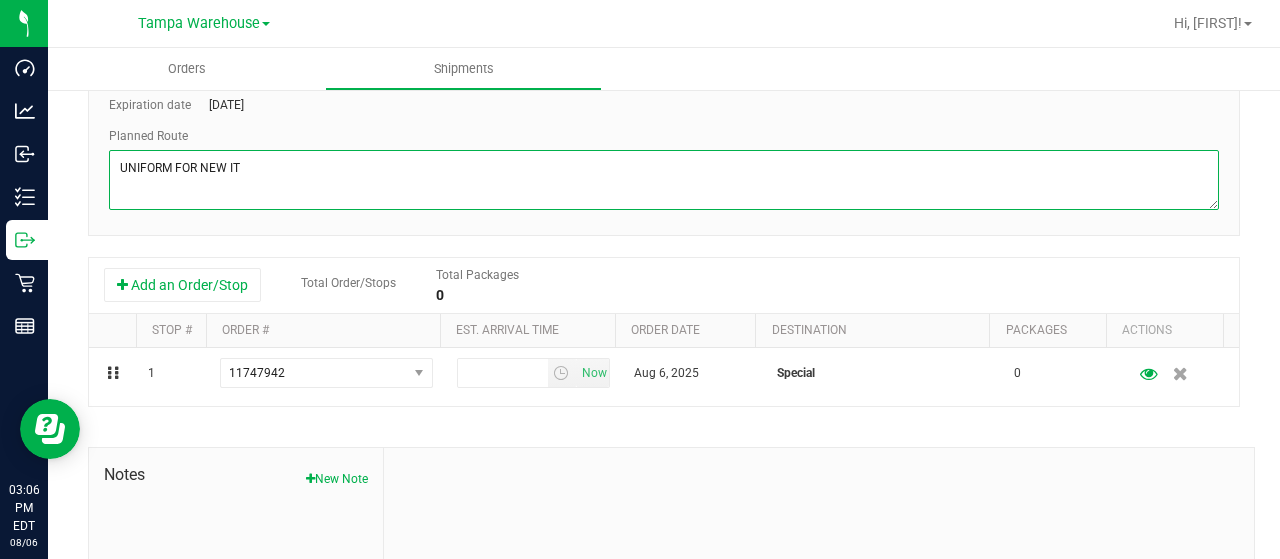 scroll, scrollTop: 295, scrollLeft: 0, axis: vertical 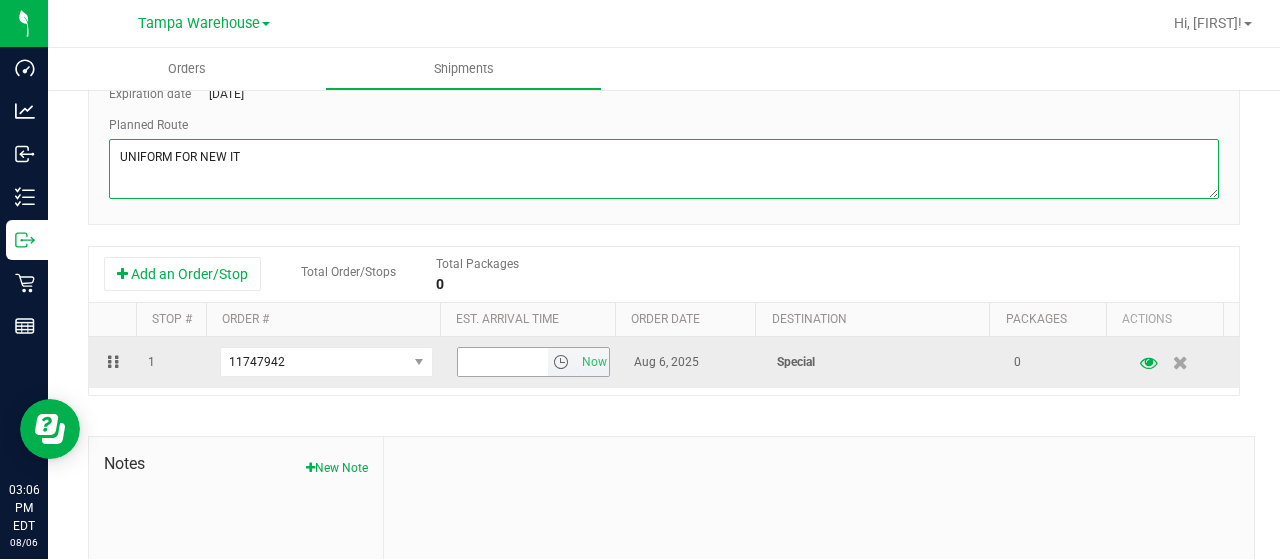 click at bounding box center [561, 362] 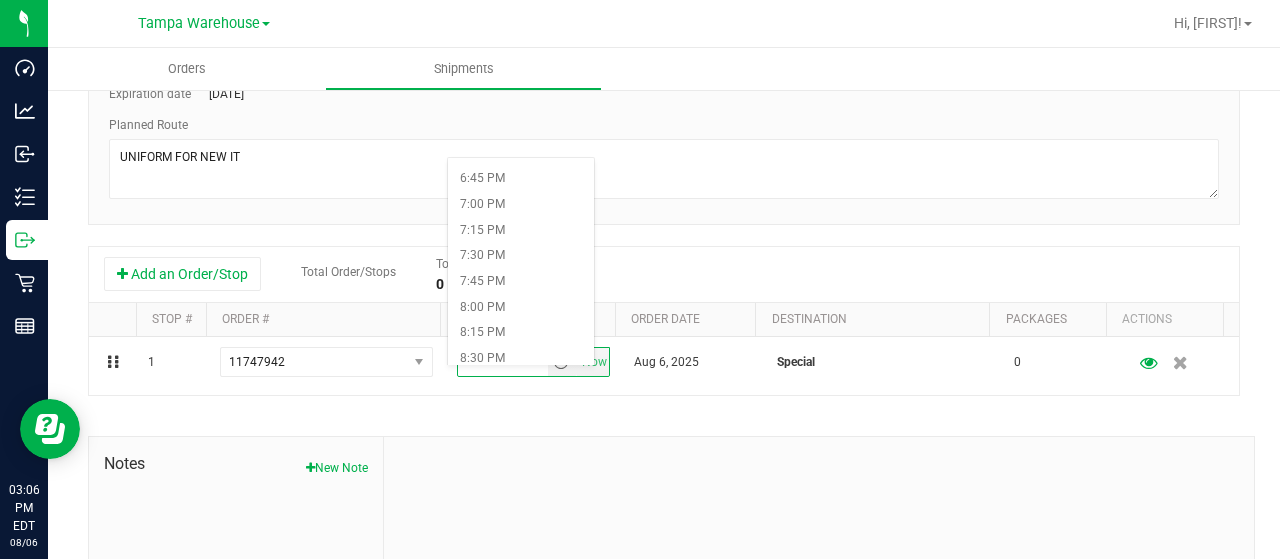 scroll, scrollTop: 1913, scrollLeft: 0, axis: vertical 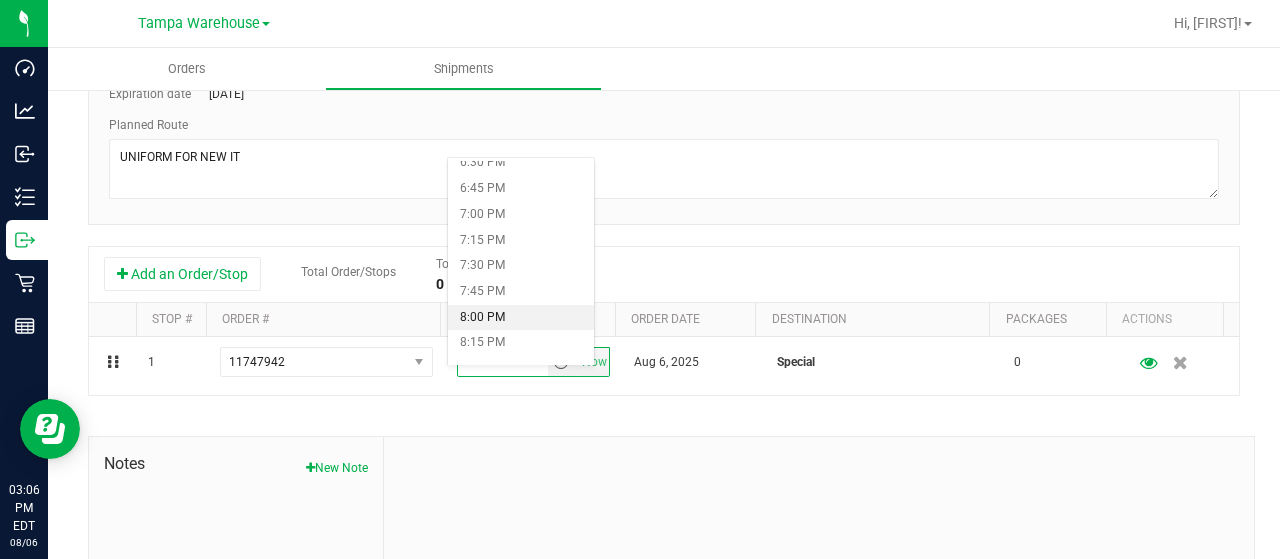 click on "8:00 PM" at bounding box center (521, 318) 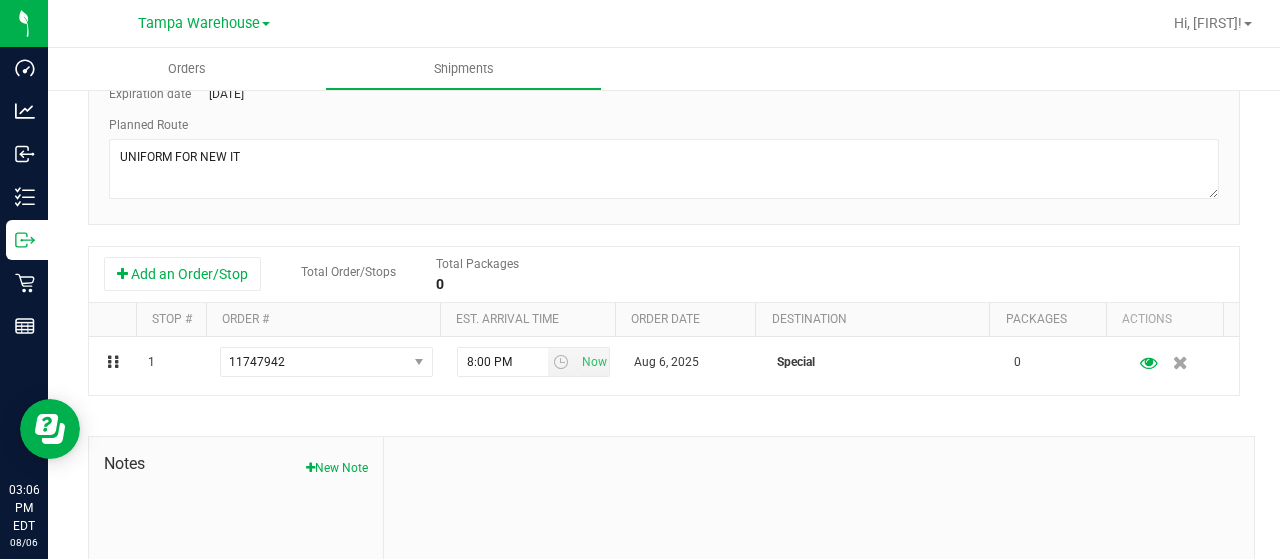 click on "Add an Order/Stop
Total Order/Stops
Total Packages
0" at bounding box center (664, 274) 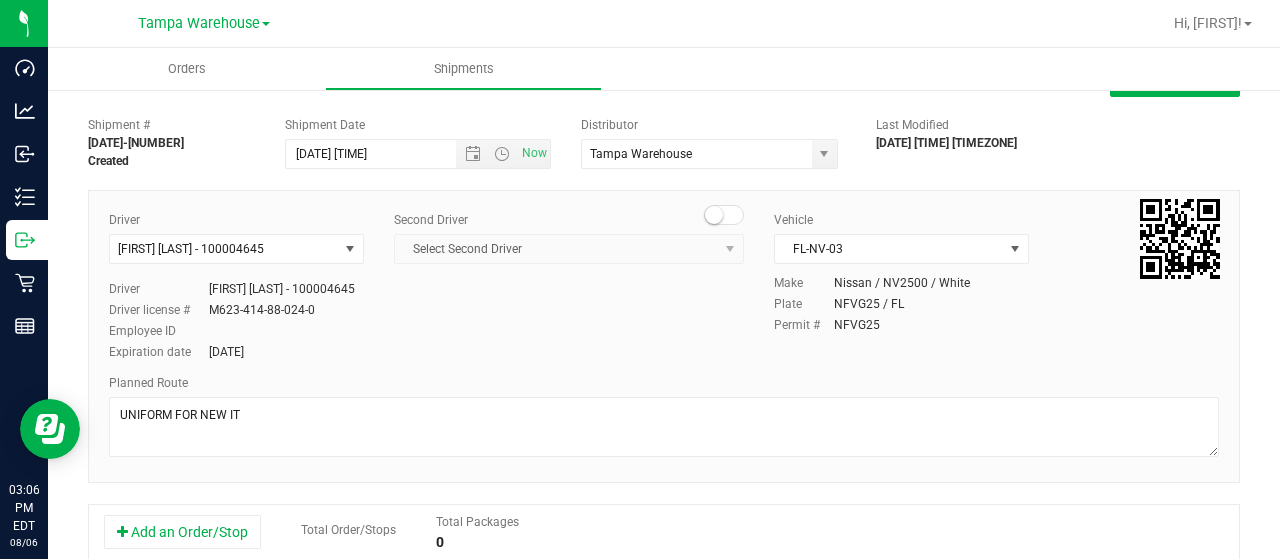 scroll, scrollTop: 0, scrollLeft: 0, axis: both 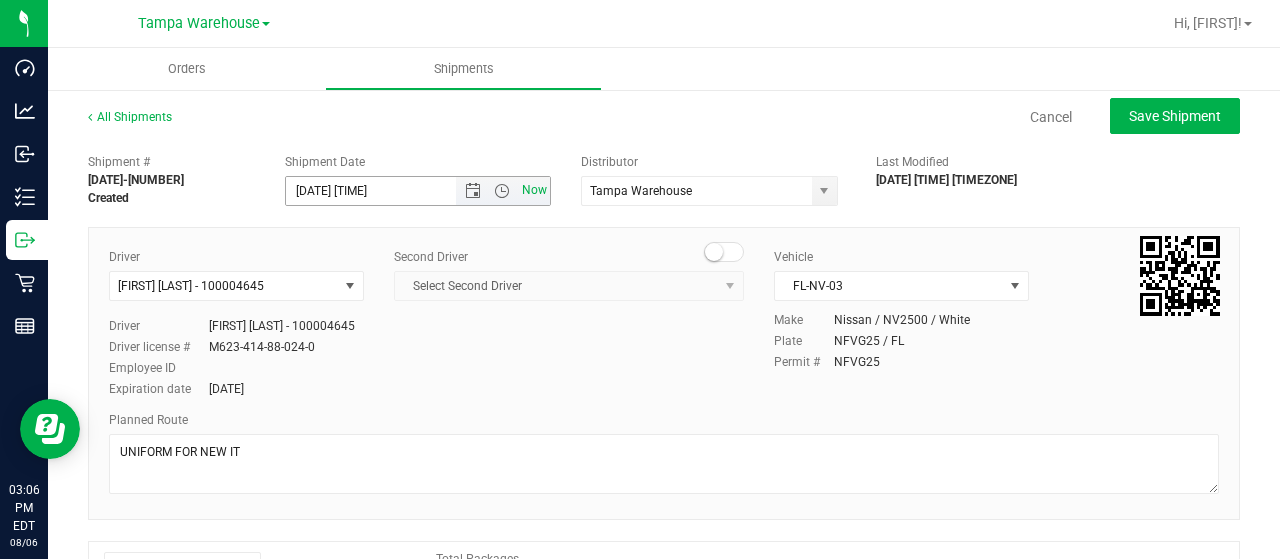 click on "Now" at bounding box center [534, 190] 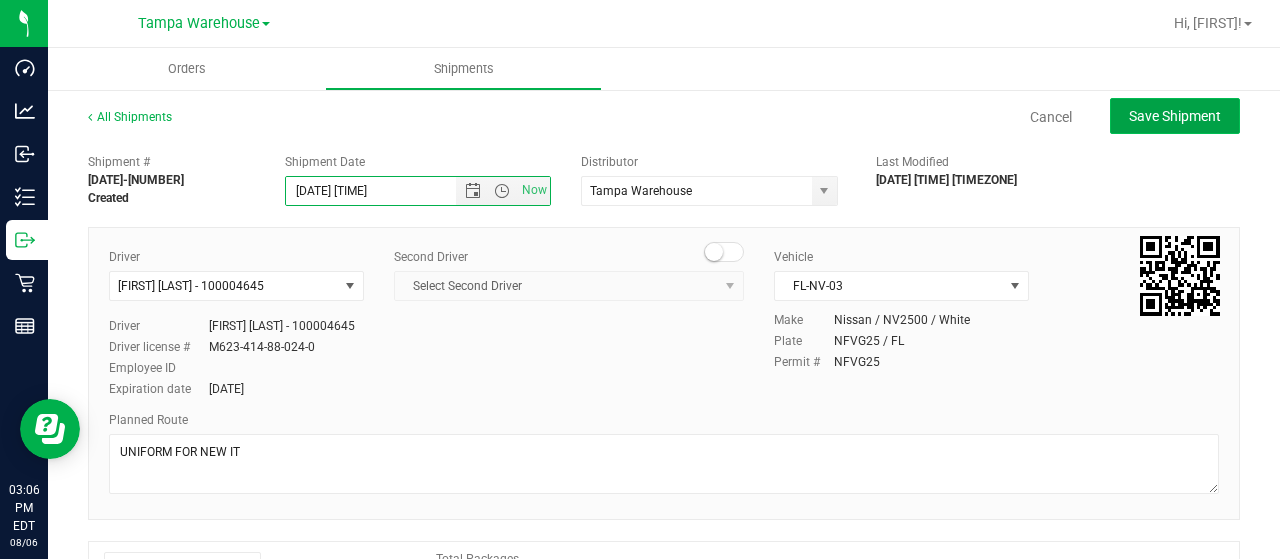 click on "Save Shipment" 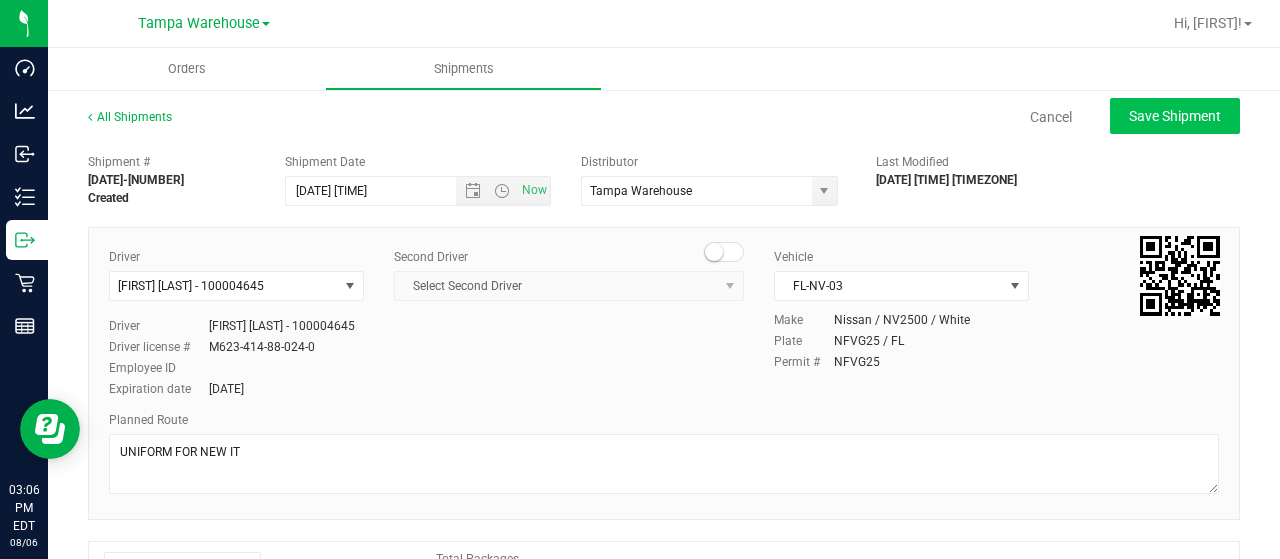 type on "[DATE] [TIME]" 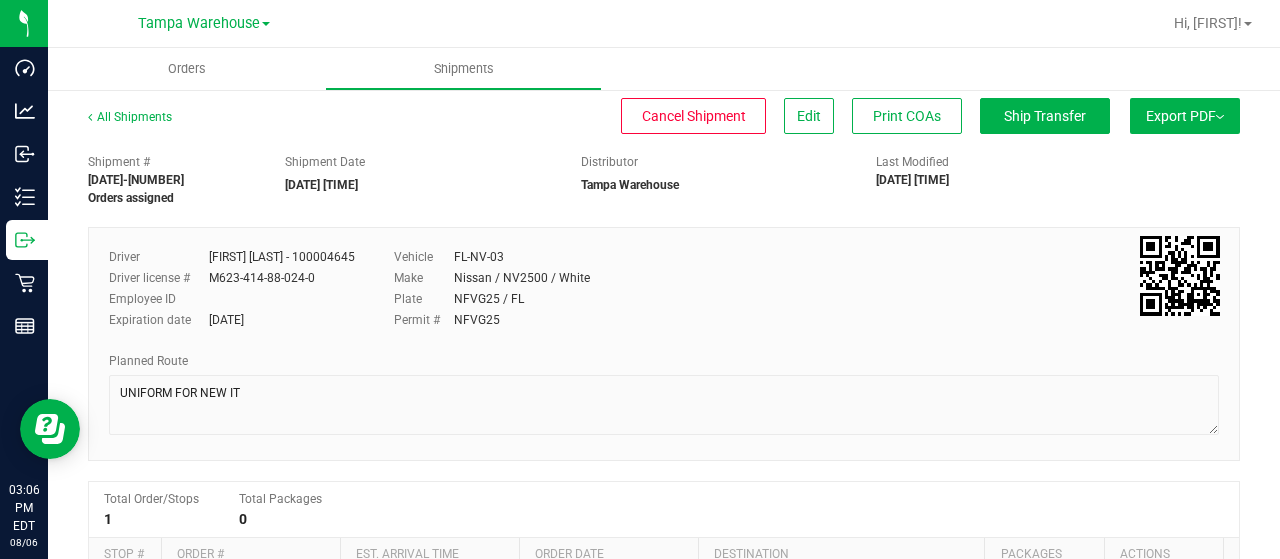 click on "Export PDF" at bounding box center [1185, 116] 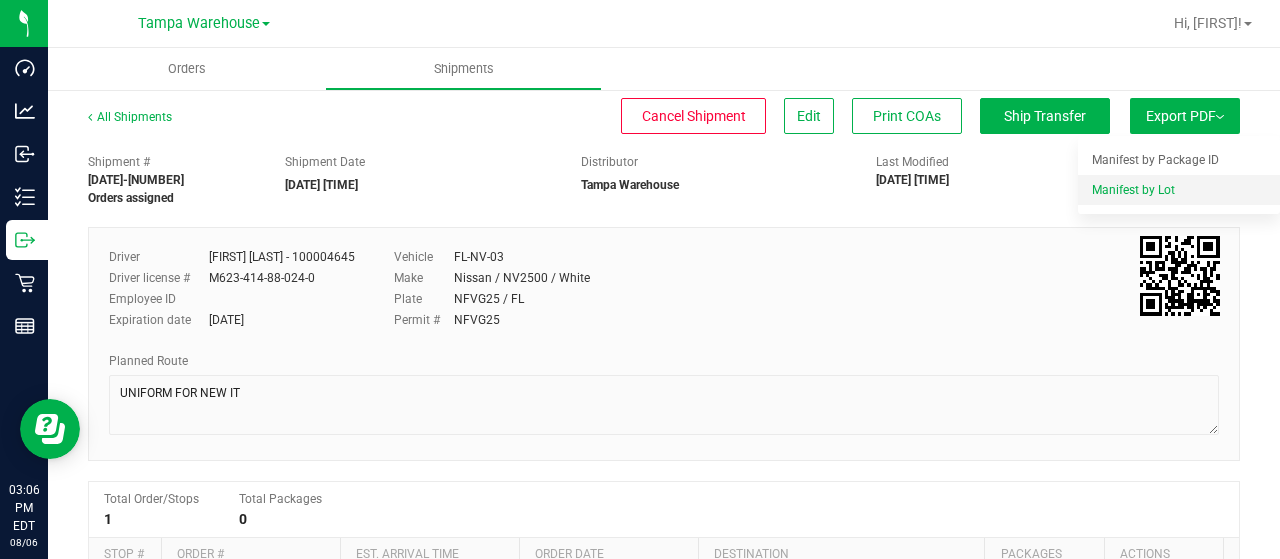 click on "Manifest by Lot" at bounding box center [1184, 190] 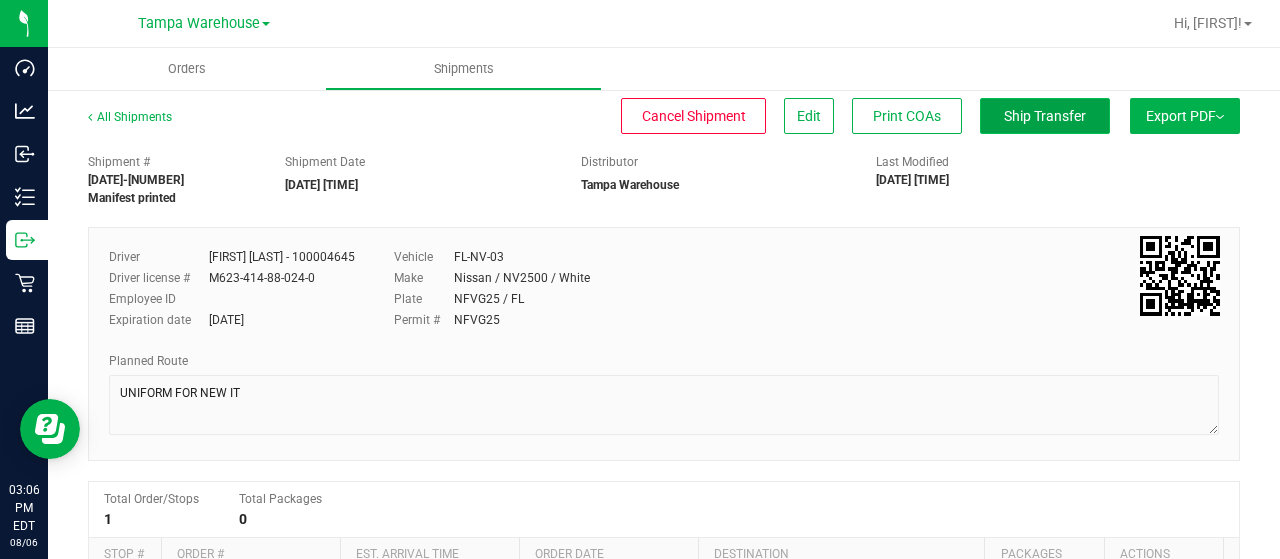 click on "Ship Transfer" at bounding box center (1045, 116) 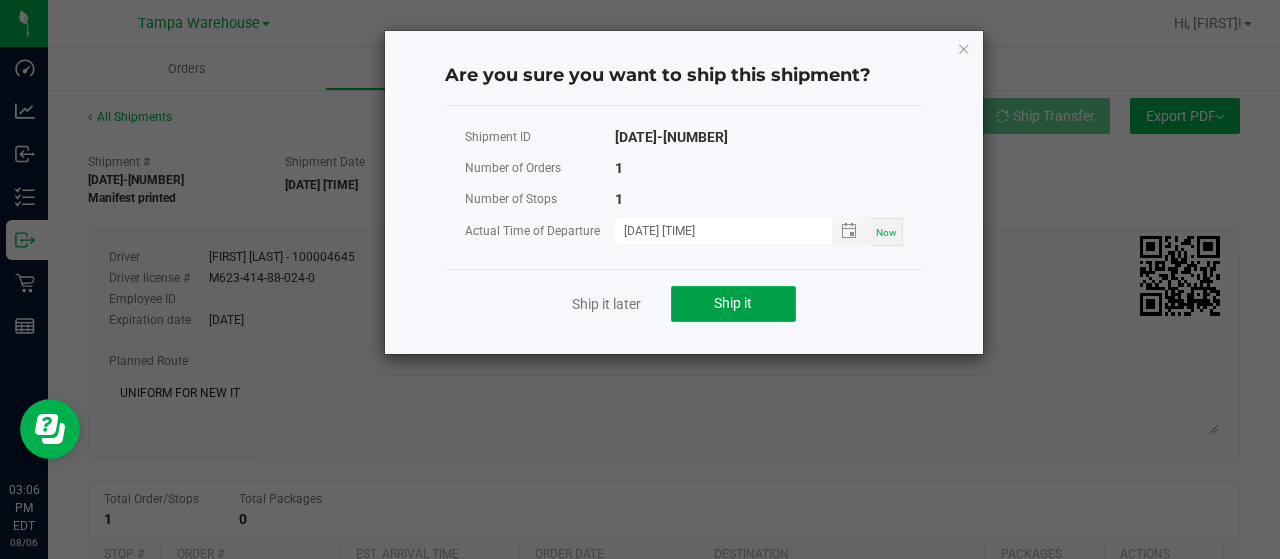 click on "Ship it" 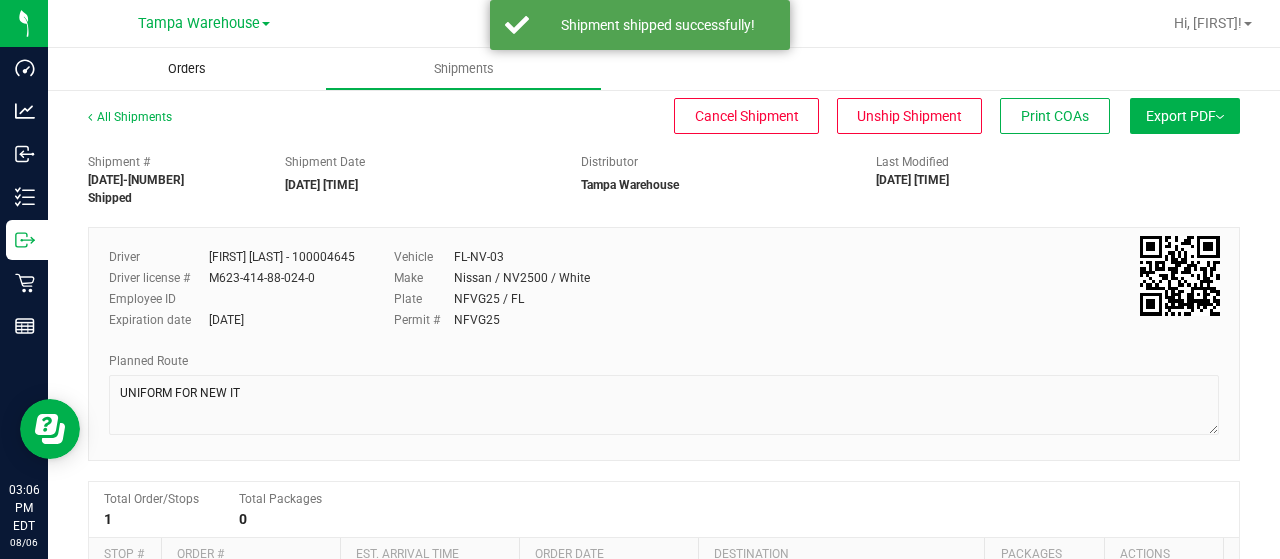 click on "Orders" at bounding box center [187, 69] 